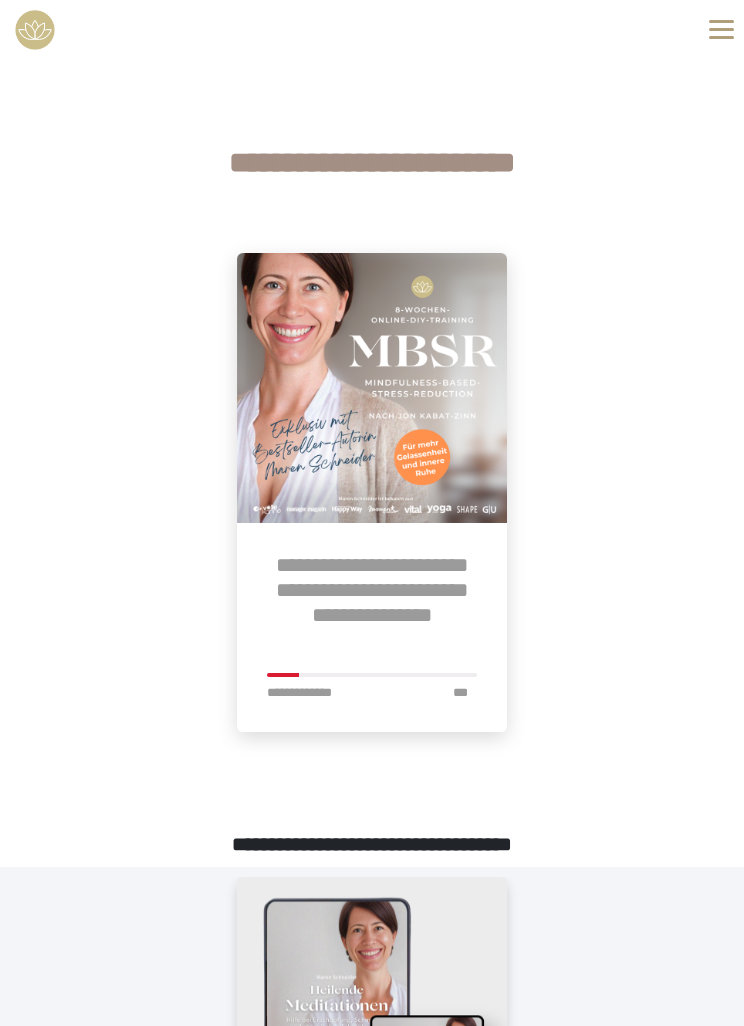 scroll, scrollTop: 0, scrollLeft: 0, axis: both 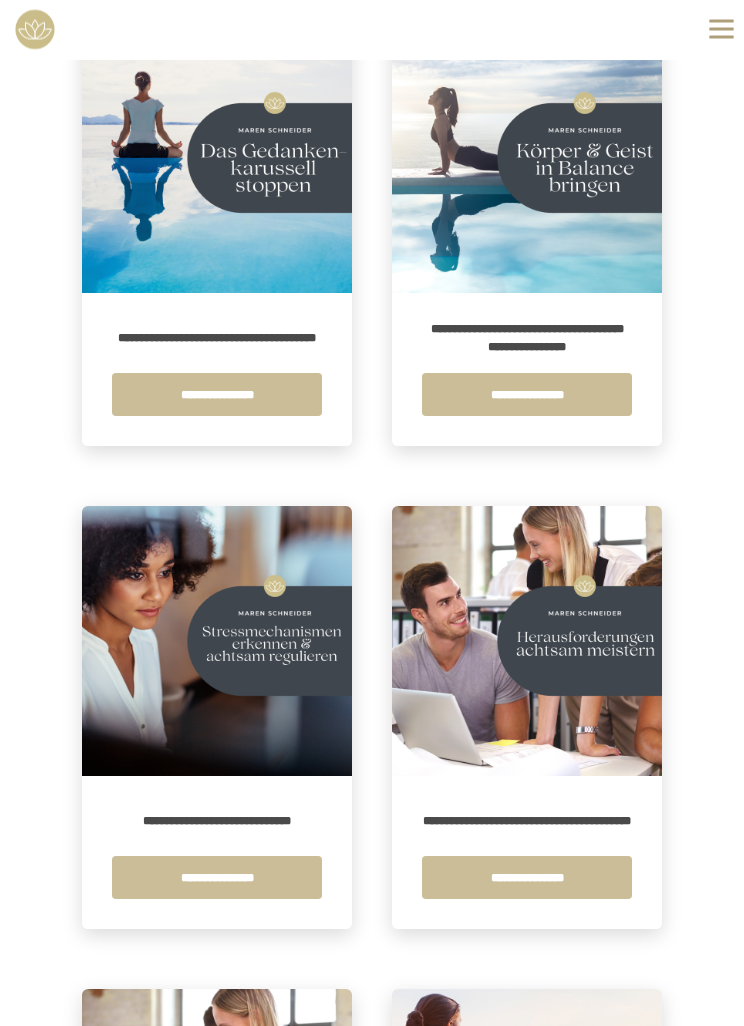 click at bounding box center (527, 159) 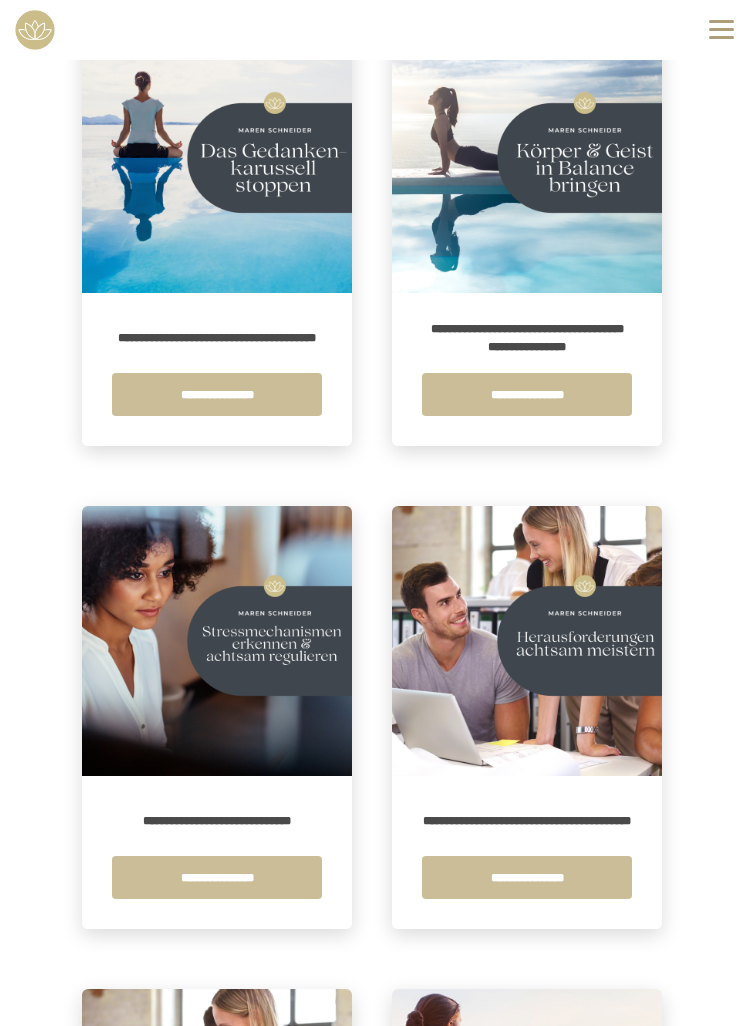 click on "**********" at bounding box center (527, 394) 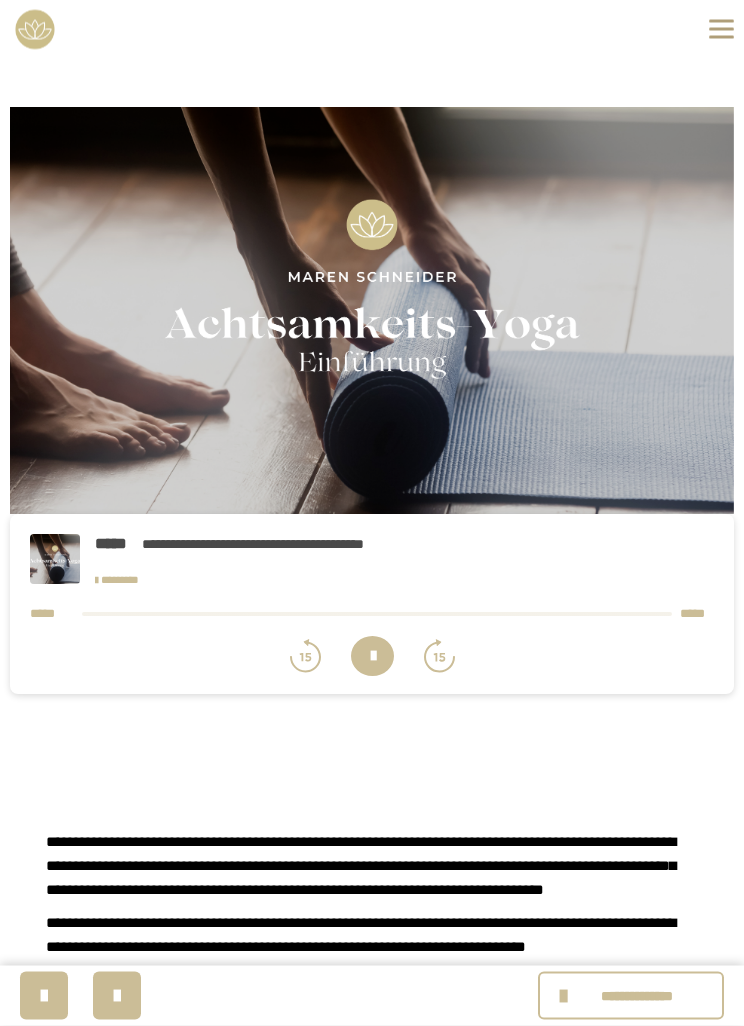 scroll, scrollTop: 1577, scrollLeft: 0, axis: vertical 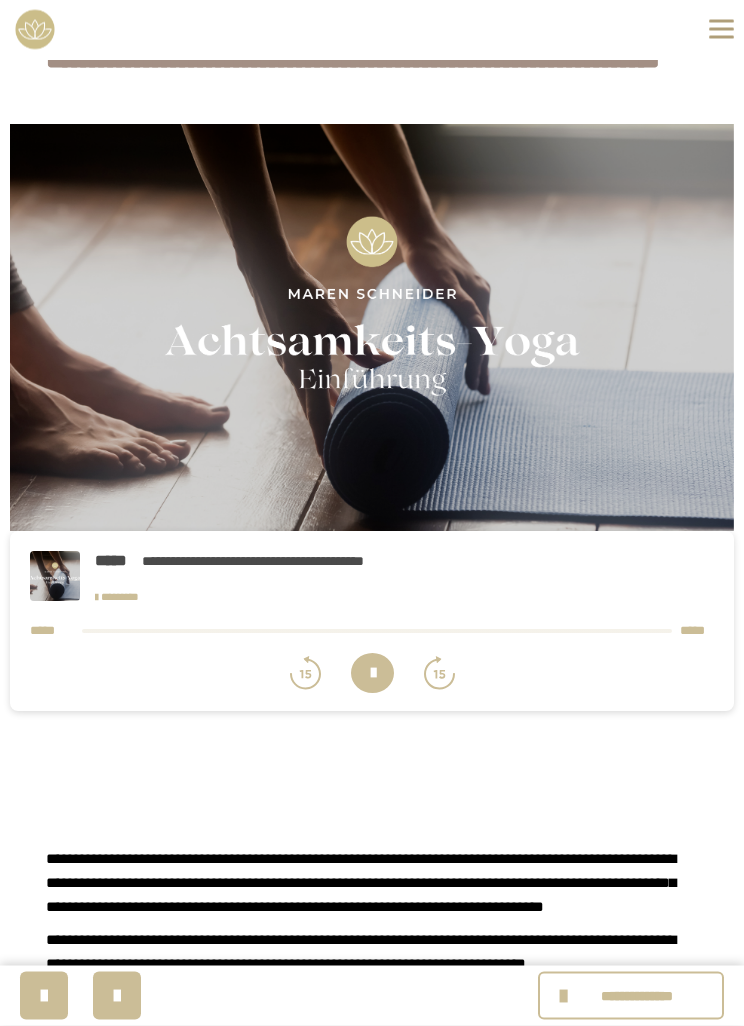 click at bounding box center (372, 674) 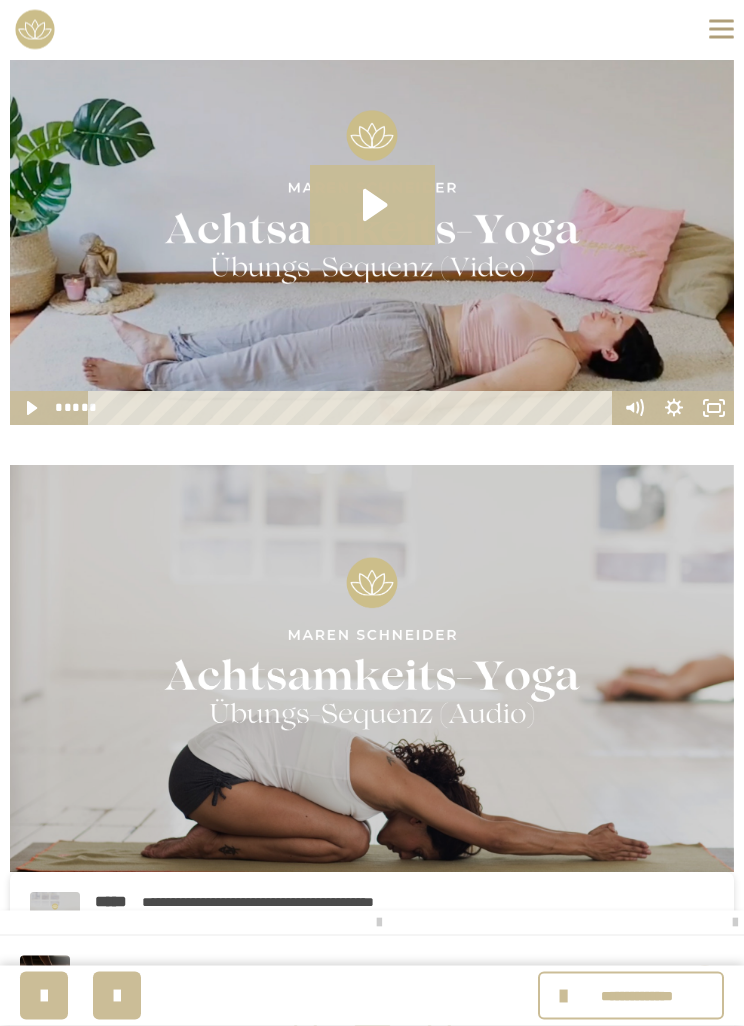 scroll, scrollTop: 2435, scrollLeft: 0, axis: vertical 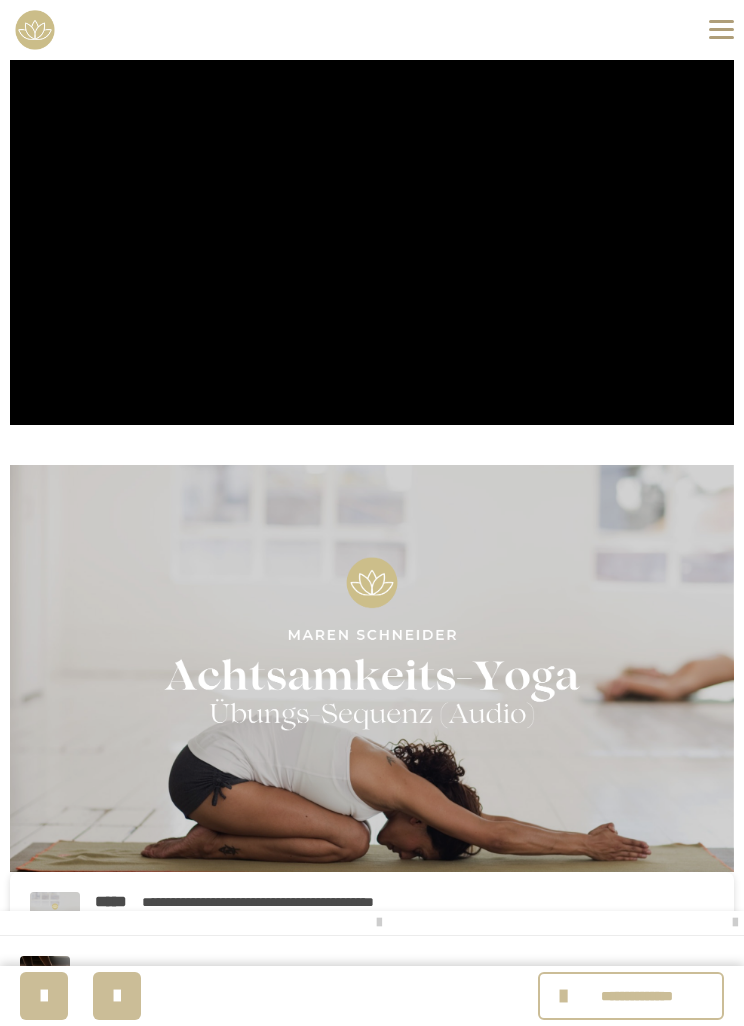 click at bounding box center [372, 221] 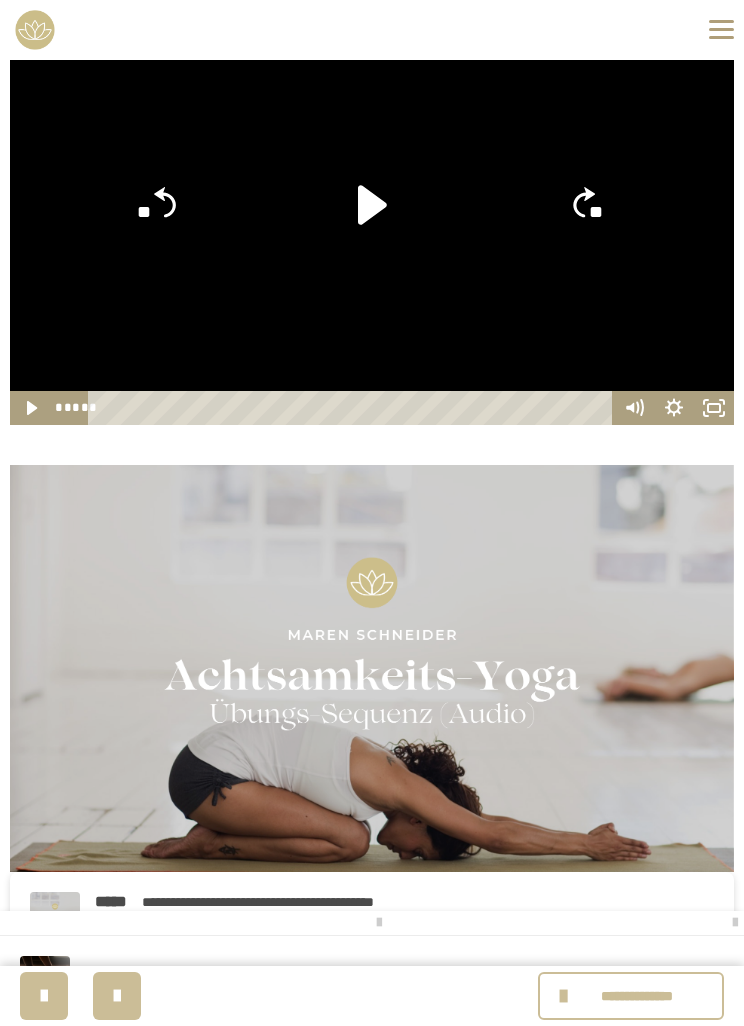 click 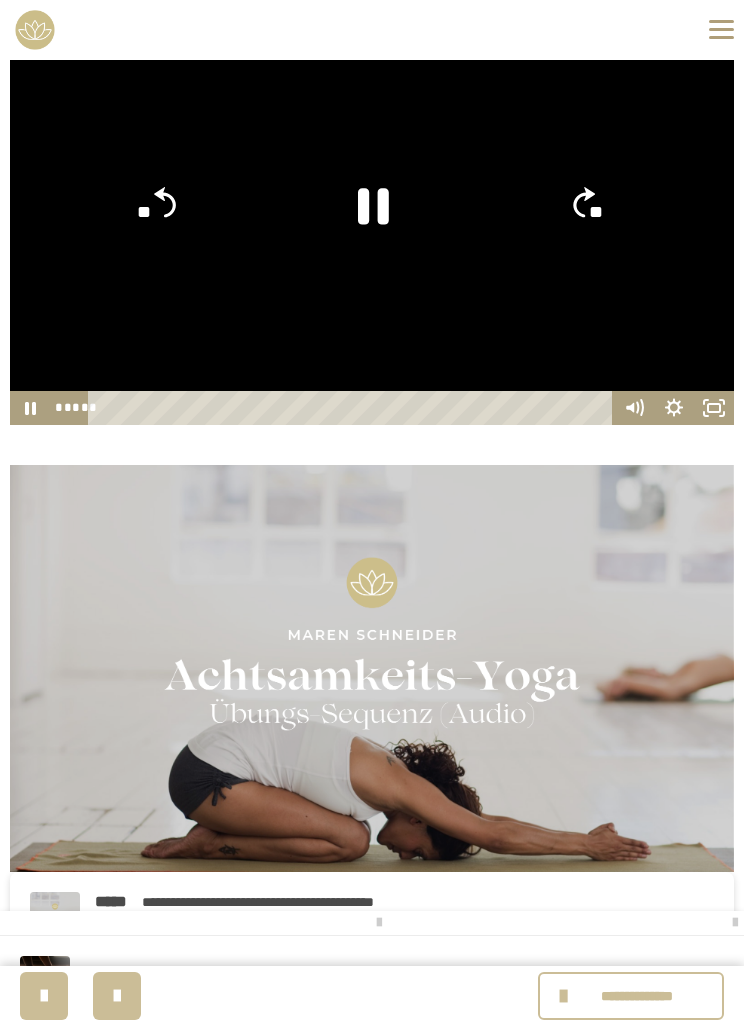 click 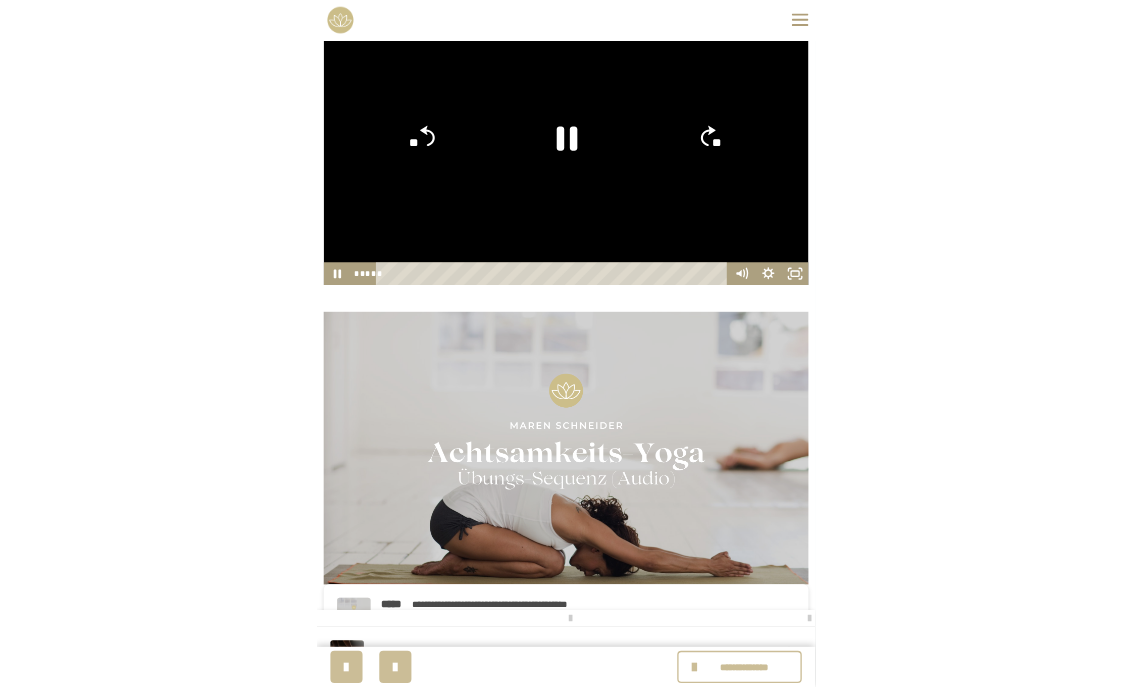 scroll, scrollTop: 24, scrollLeft: 0, axis: vertical 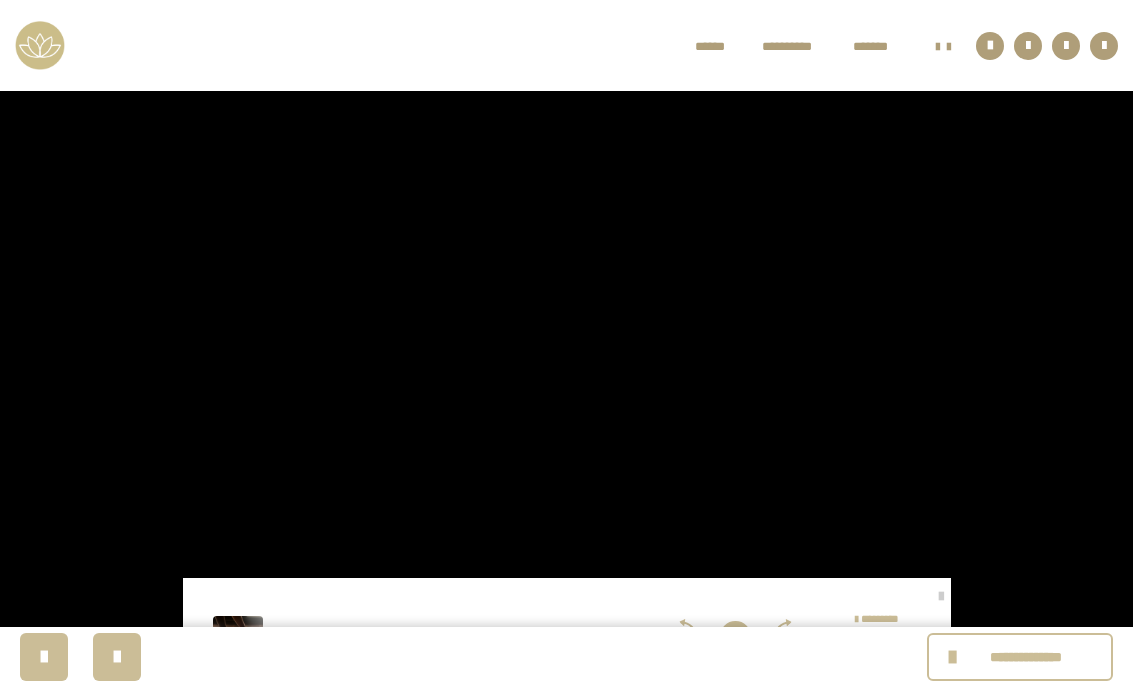 click at bounding box center (566, 343) 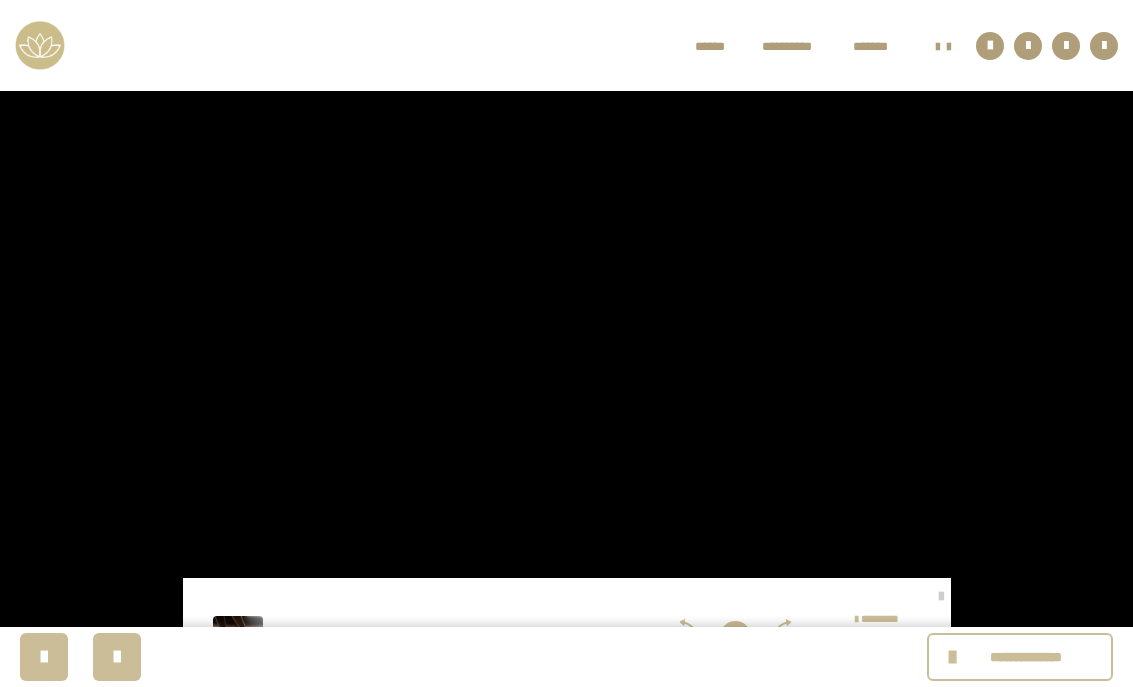 click at bounding box center (566, 343) 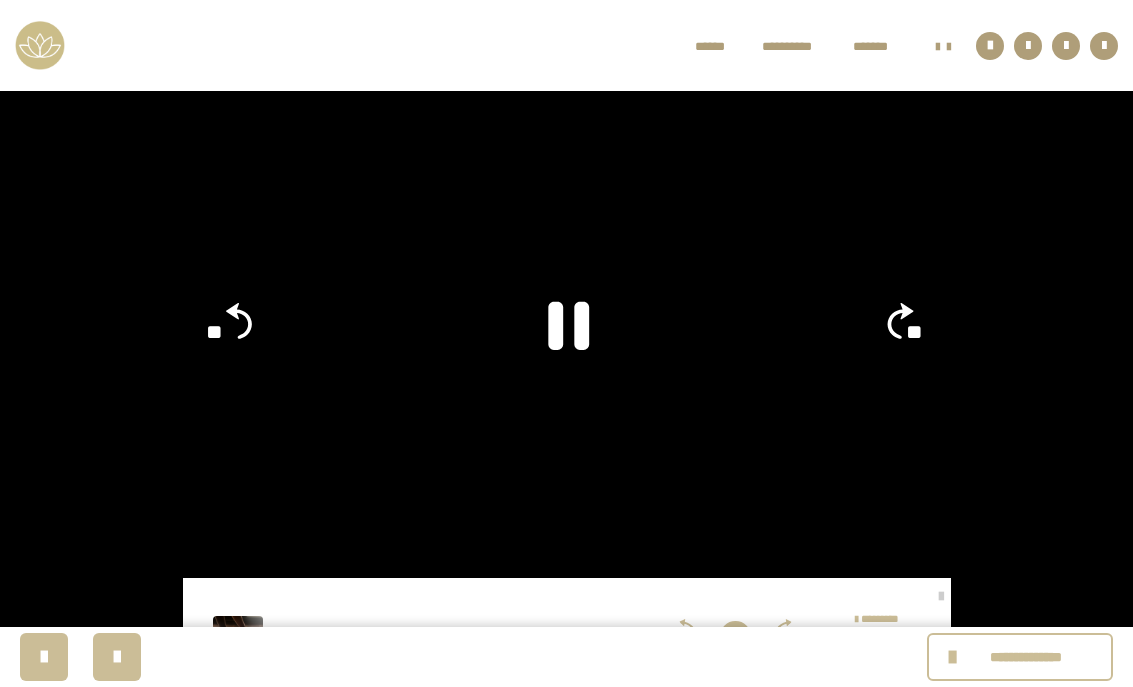 click 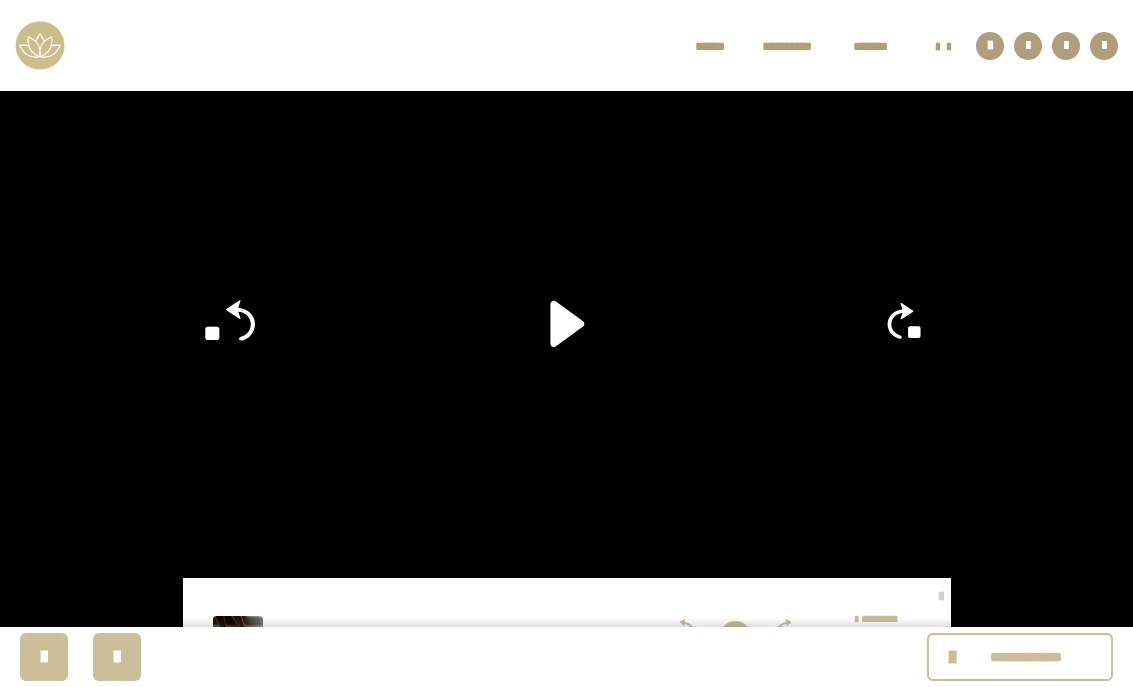 click on "**" 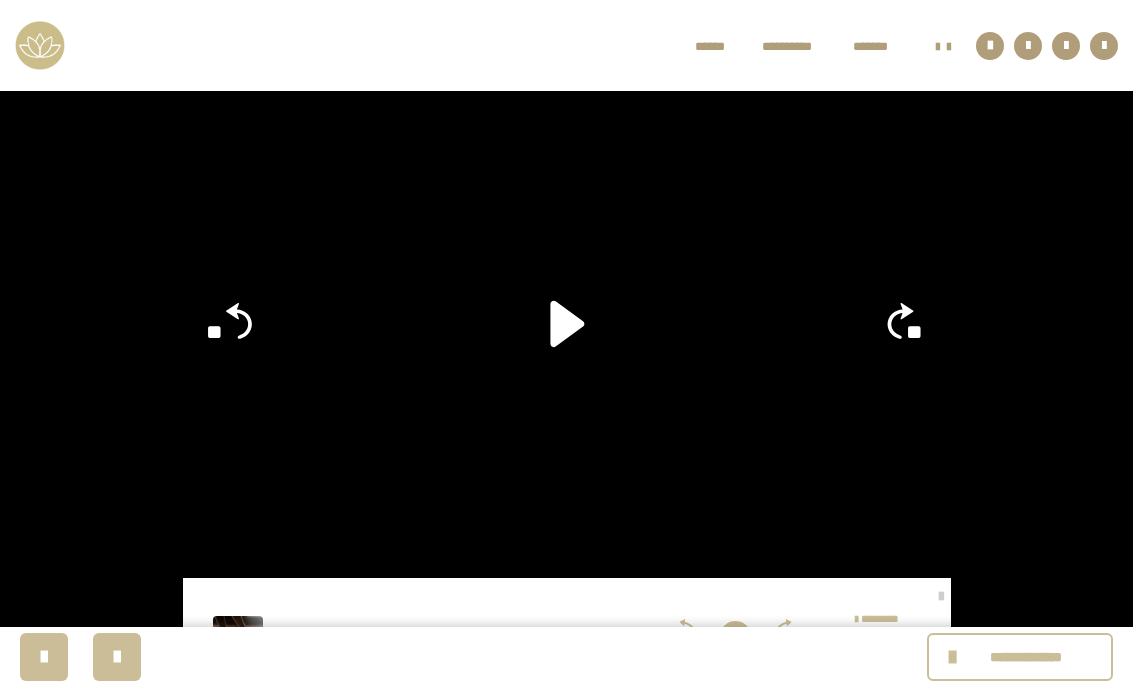 click 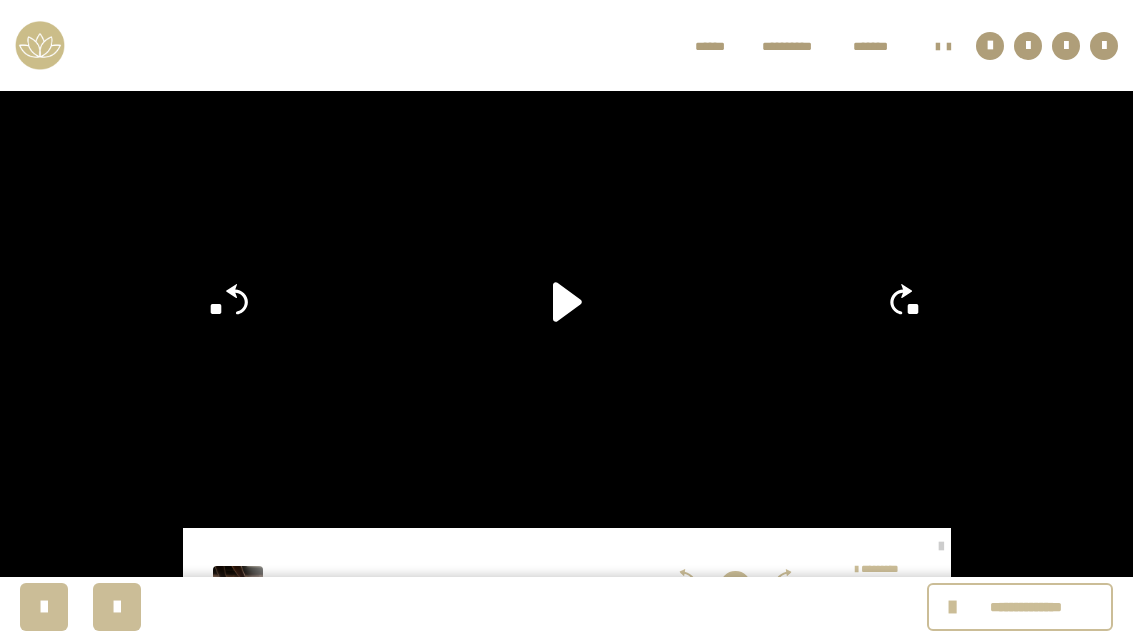 scroll, scrollTop: 4133, scrollLeft: 0, axis: vertical 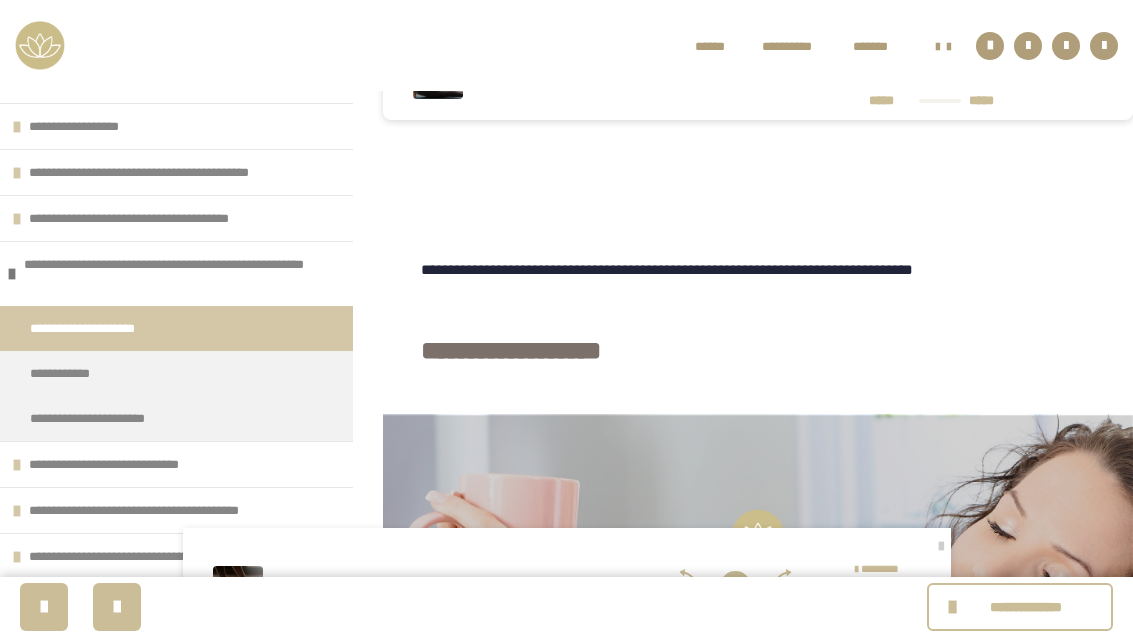 click at bounding box center [938, 69] 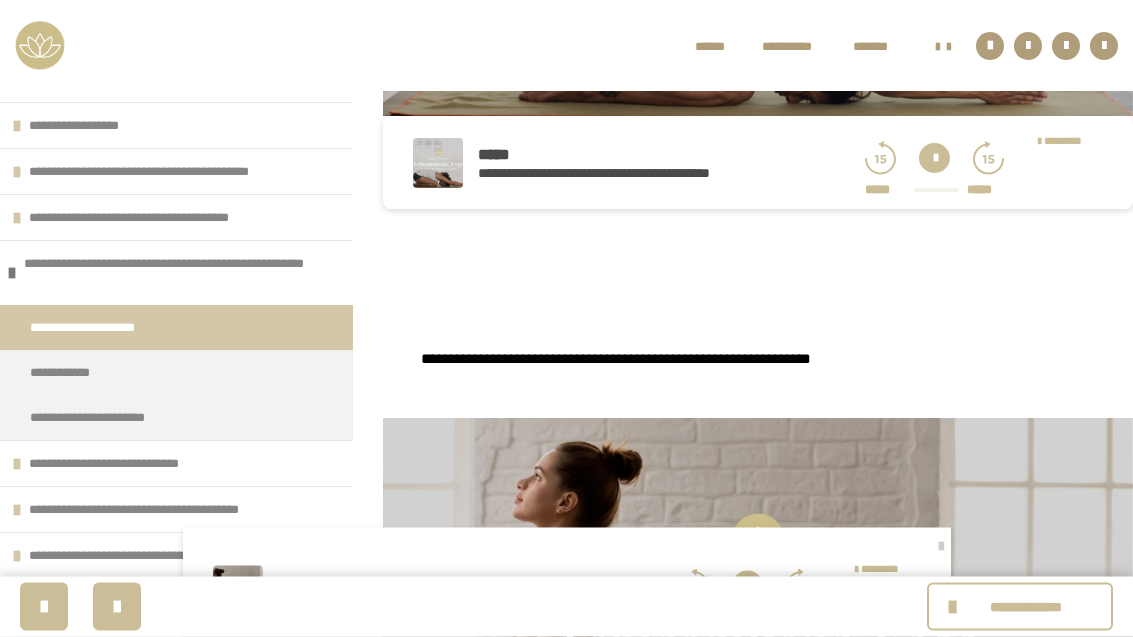 scroll, scrollTop: 3414, scrollLeft: 0, axis: vertical 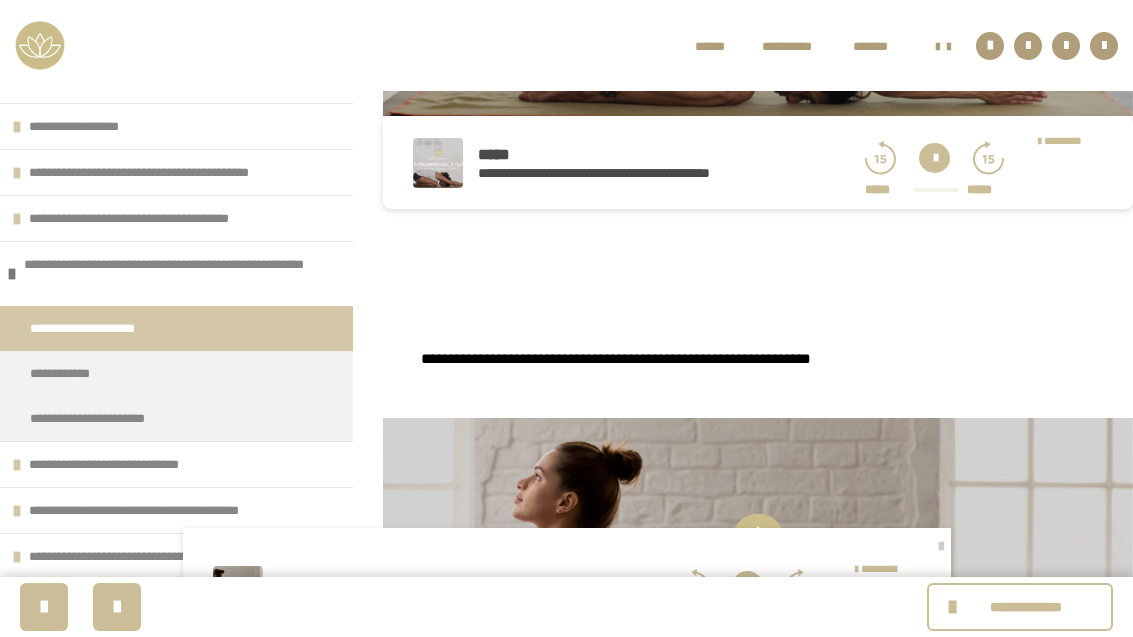 click on "***** * **" at bounding box center (1063, 140) 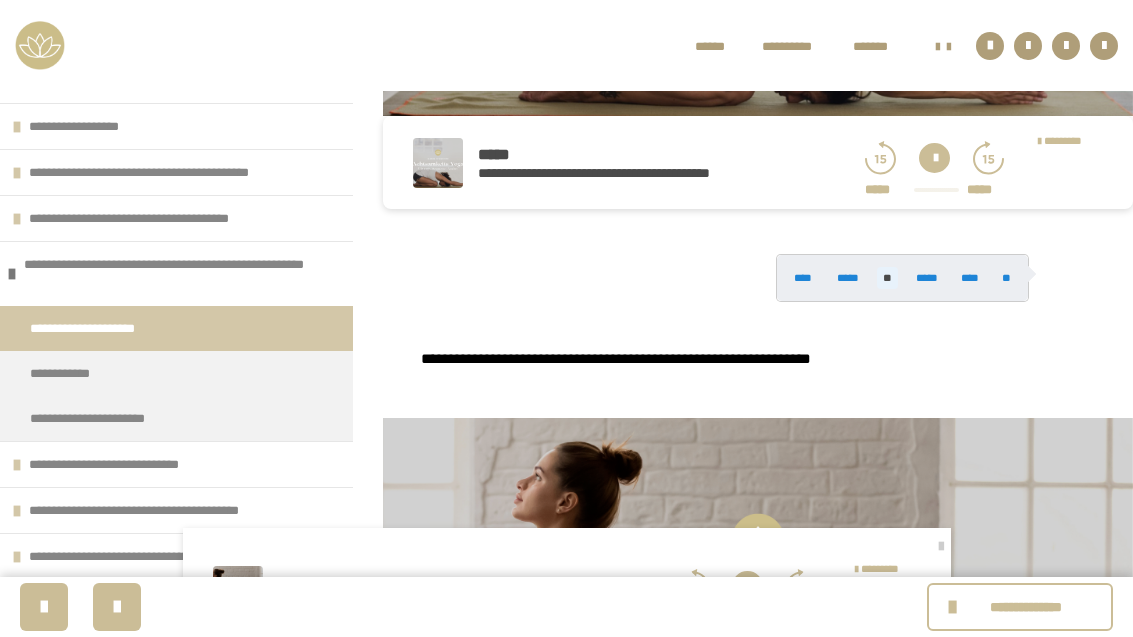 click on "*****" at bounding box center [926, 278] 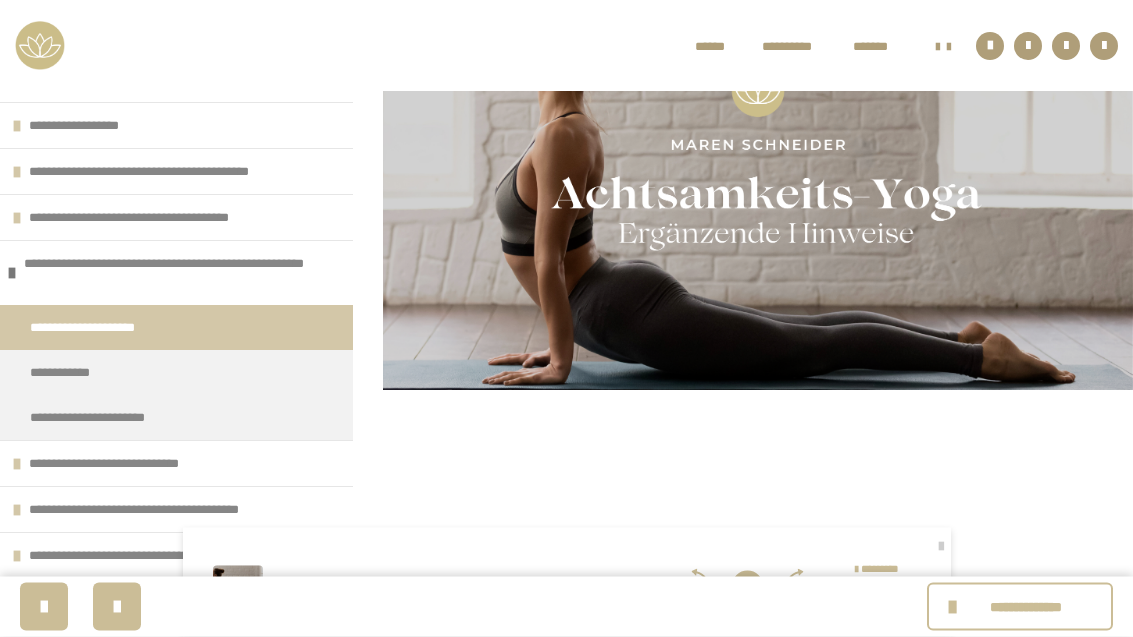 scroll, scrollTop: 3863, scrollLeft: 0, axis: vertical 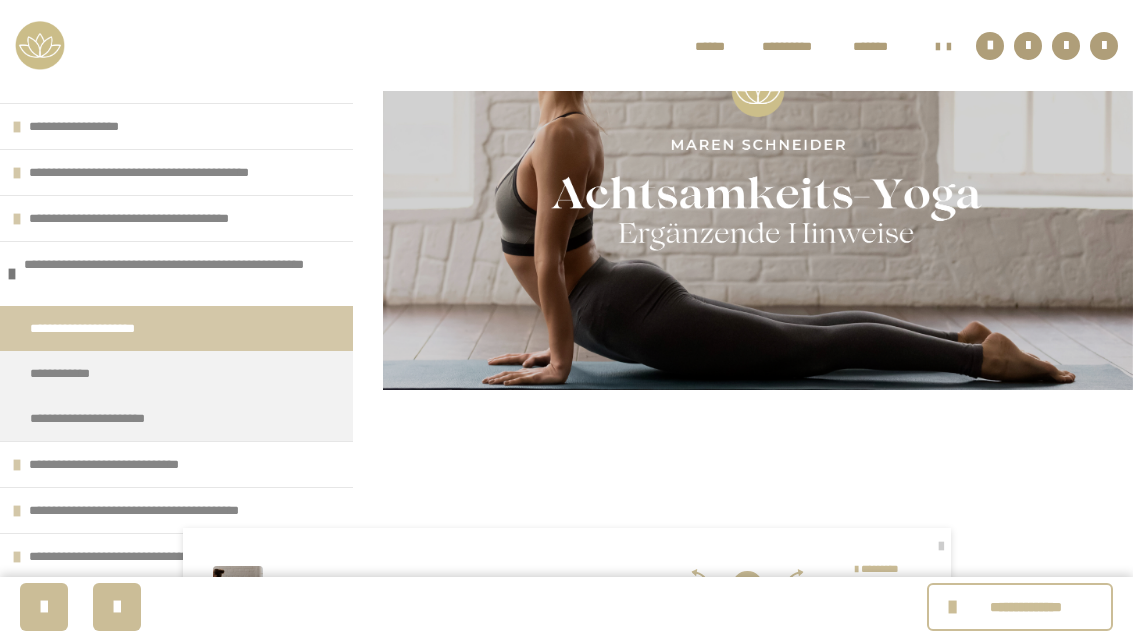 click on "***** * **" at bounding box center (880, 568) 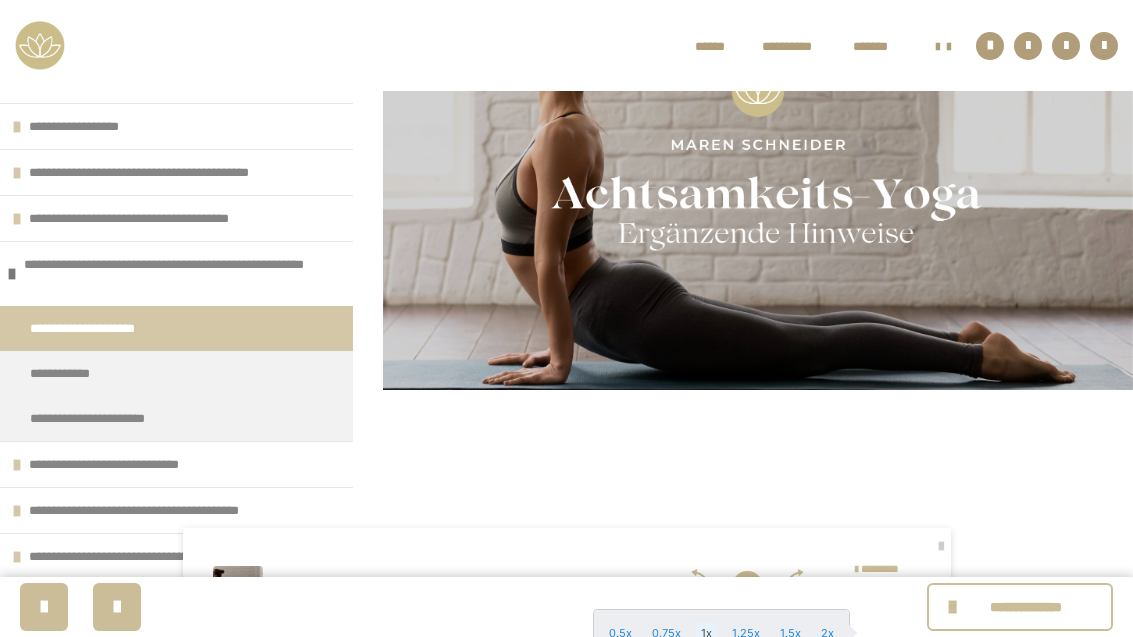 click on "1.25x" at bounding box center (746, 633) 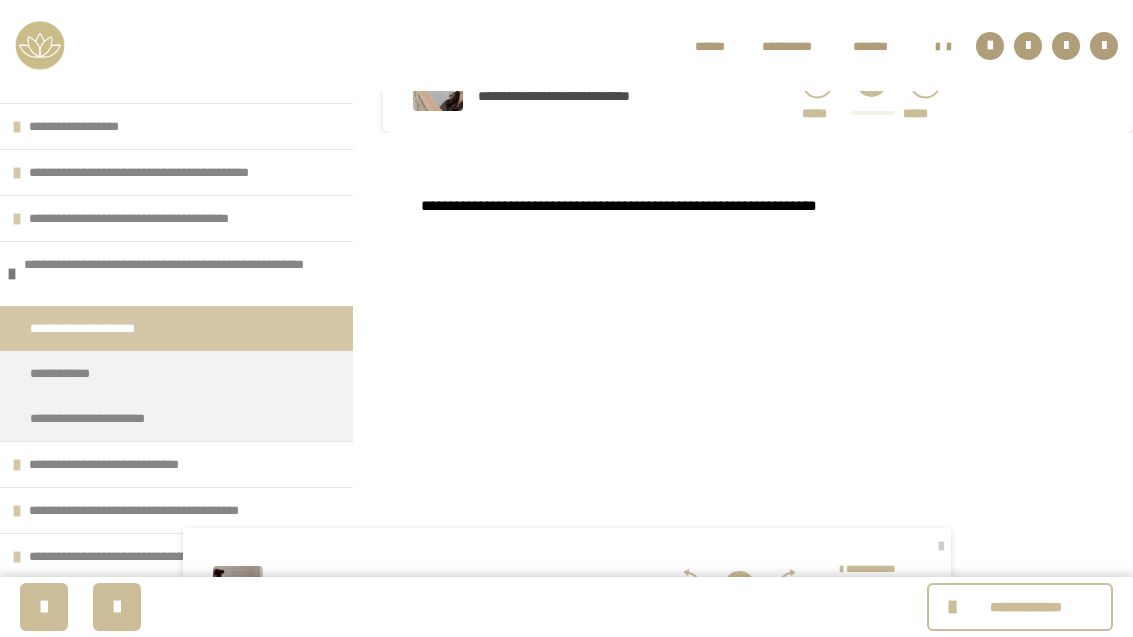scroll, scrollTop: 4934, scrollLeft: 0, axis: vertical 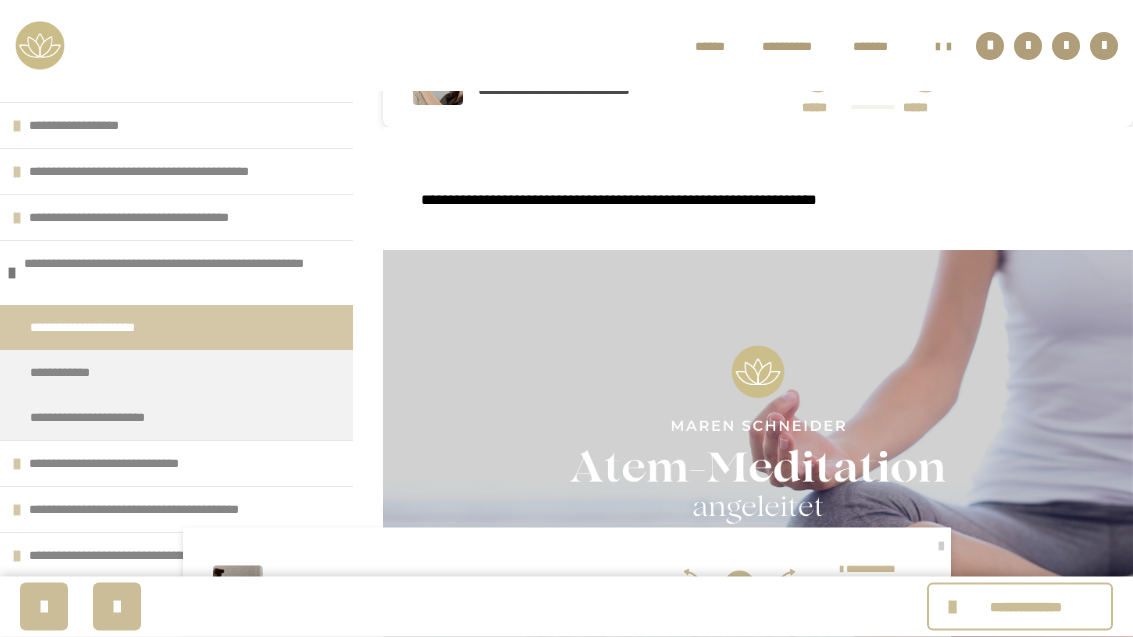 click at bounding box center [871, 77] 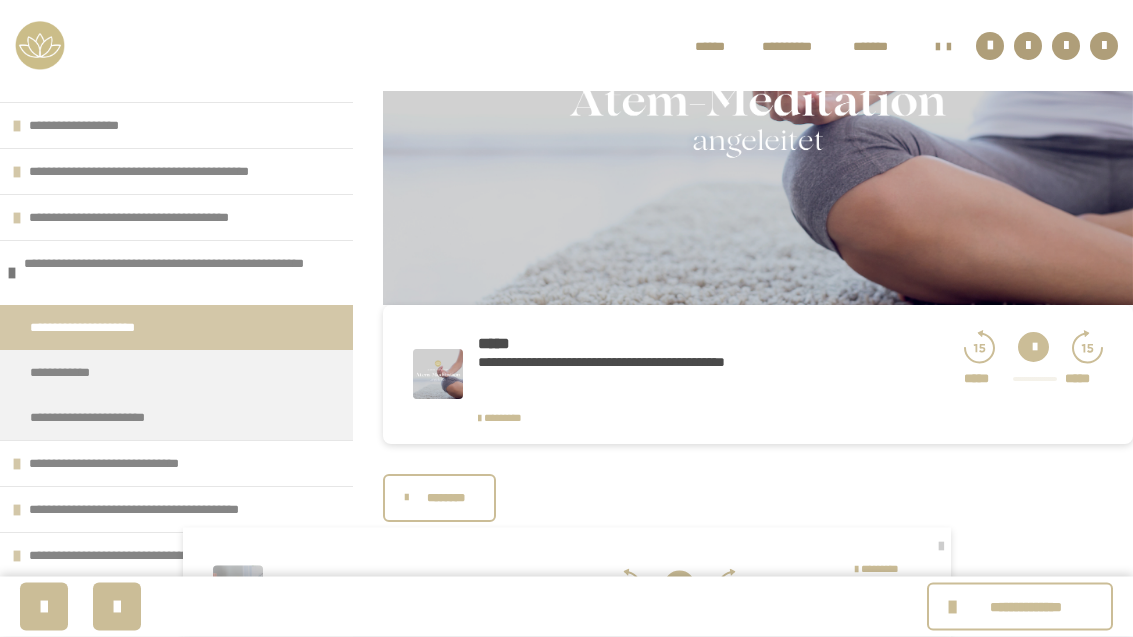 scroll, scrollTop: 5340, scrollLeft: 0, axis: vertical 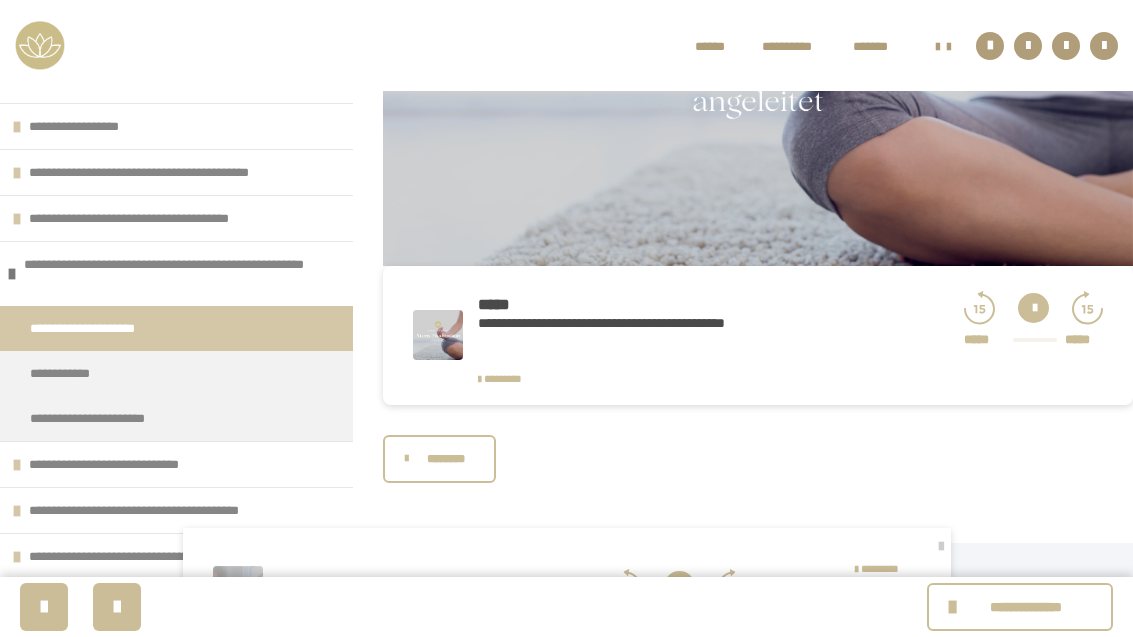 click at bounding box center (1033, 308) 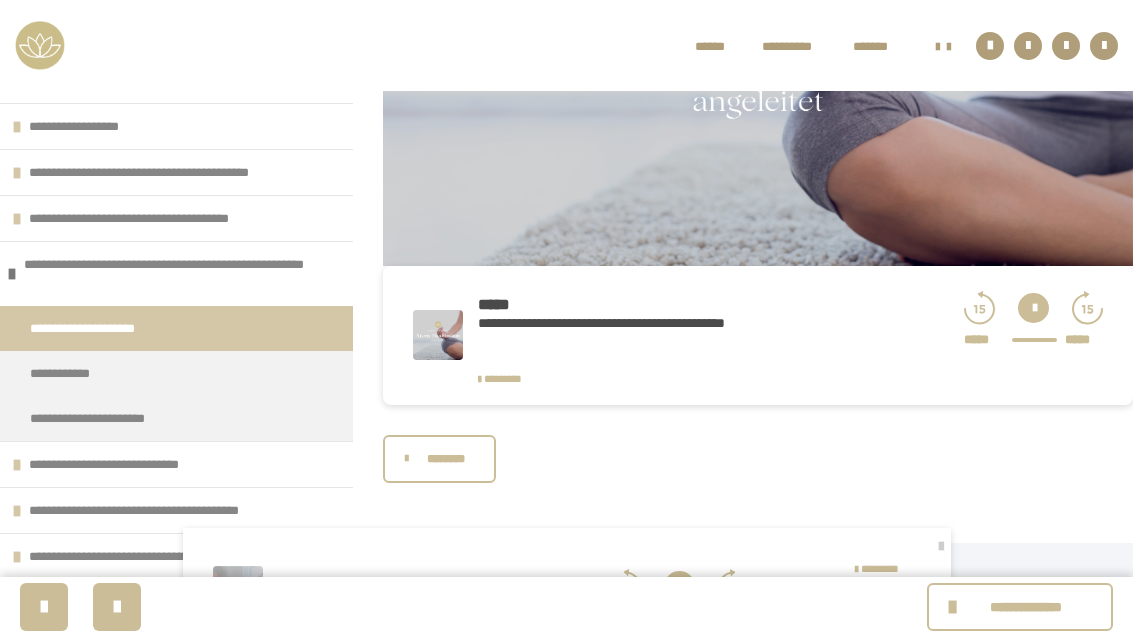 click on "**********" at bounding box center (1026, 607) 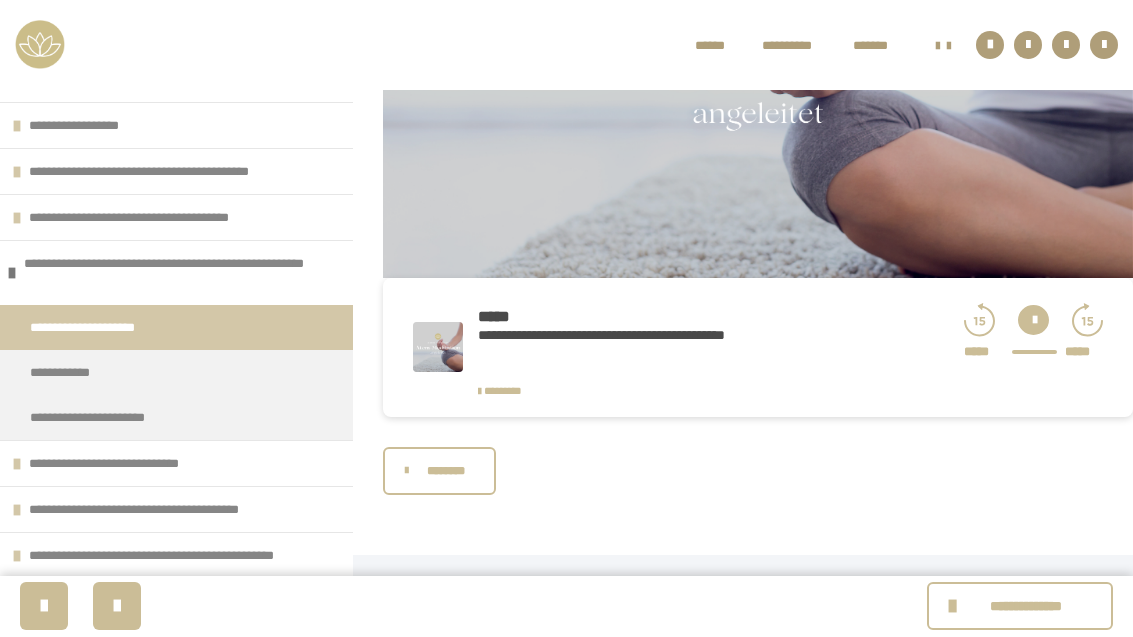 scroll, scrollTop: 5433, scrollLeft: 0, axis: vertical 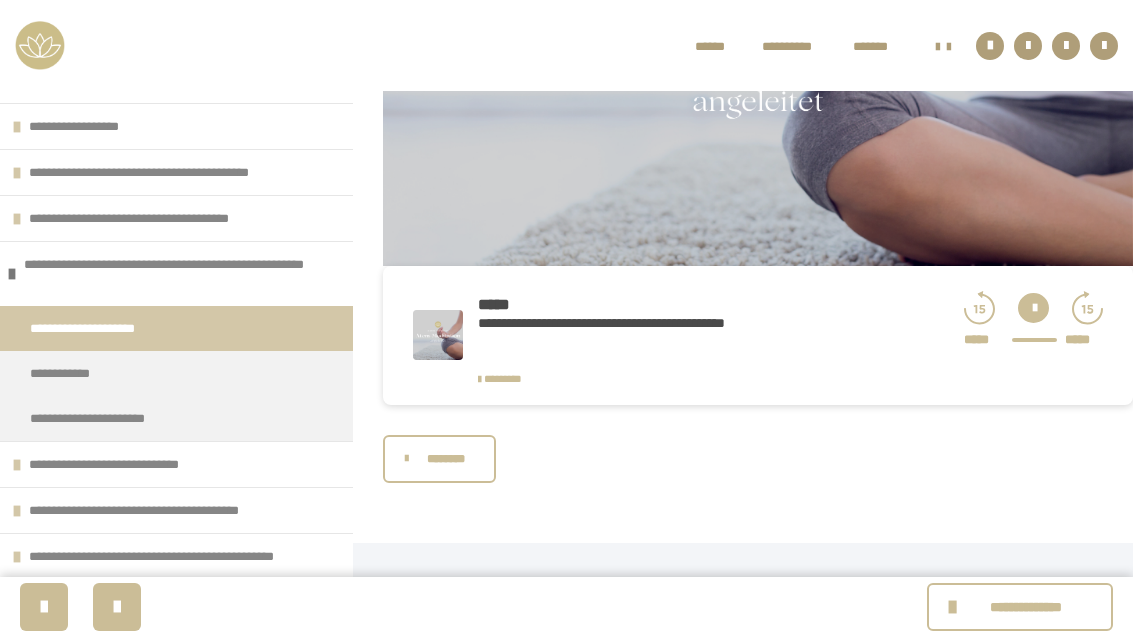 click at bounding box center [117, 607] 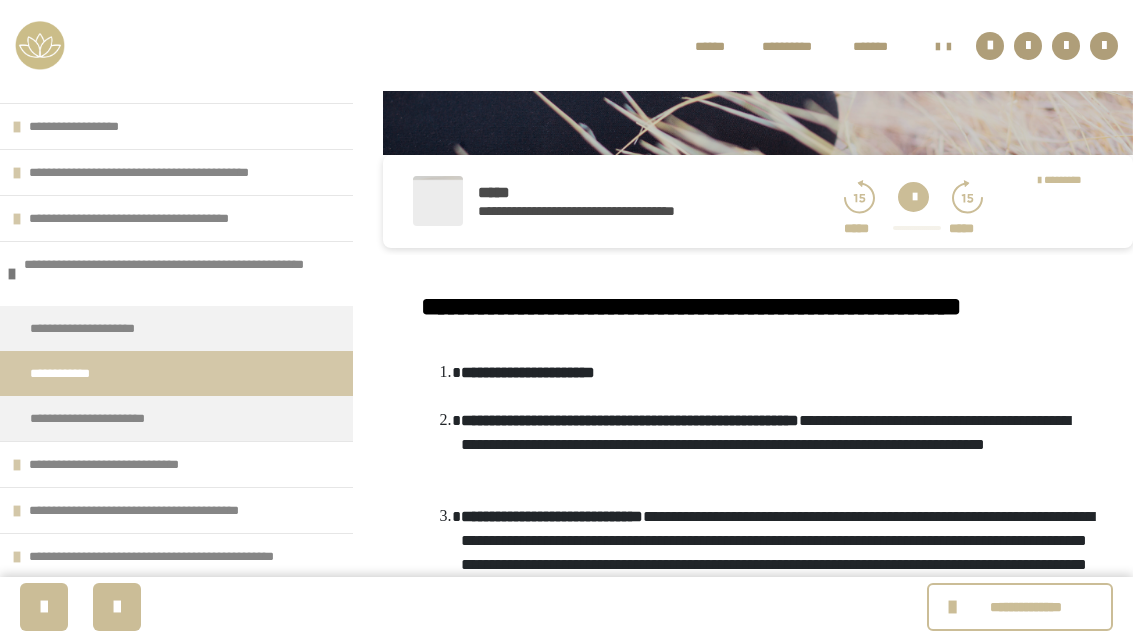 scroll, scrollTop: 884, scrollLeft: 0, axis: vertical 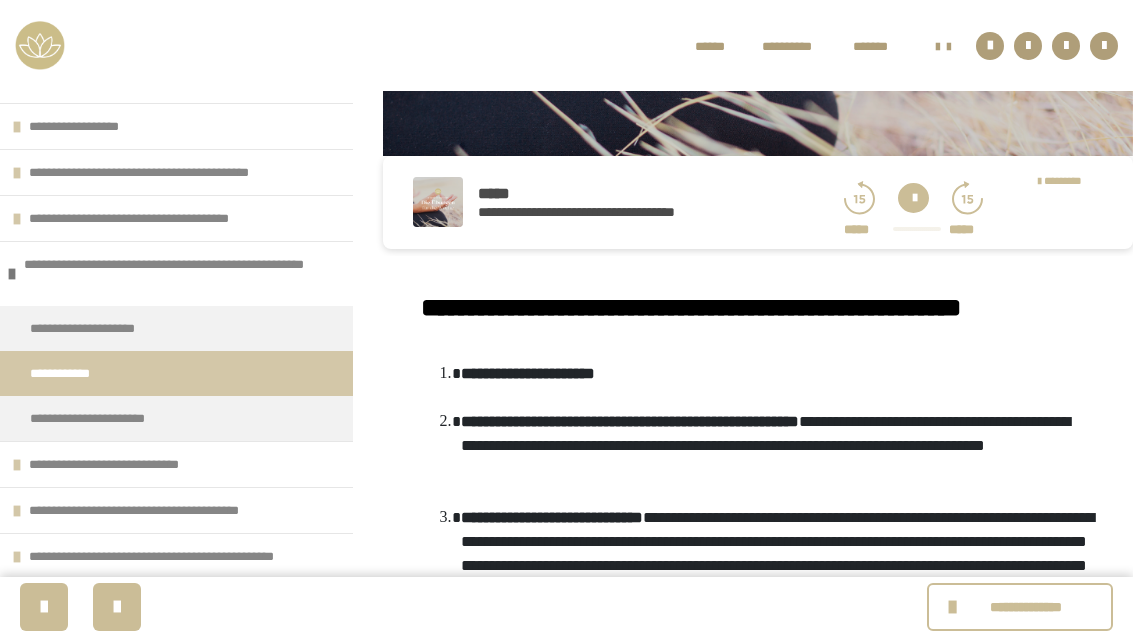 click at bounding box center (913, 198) 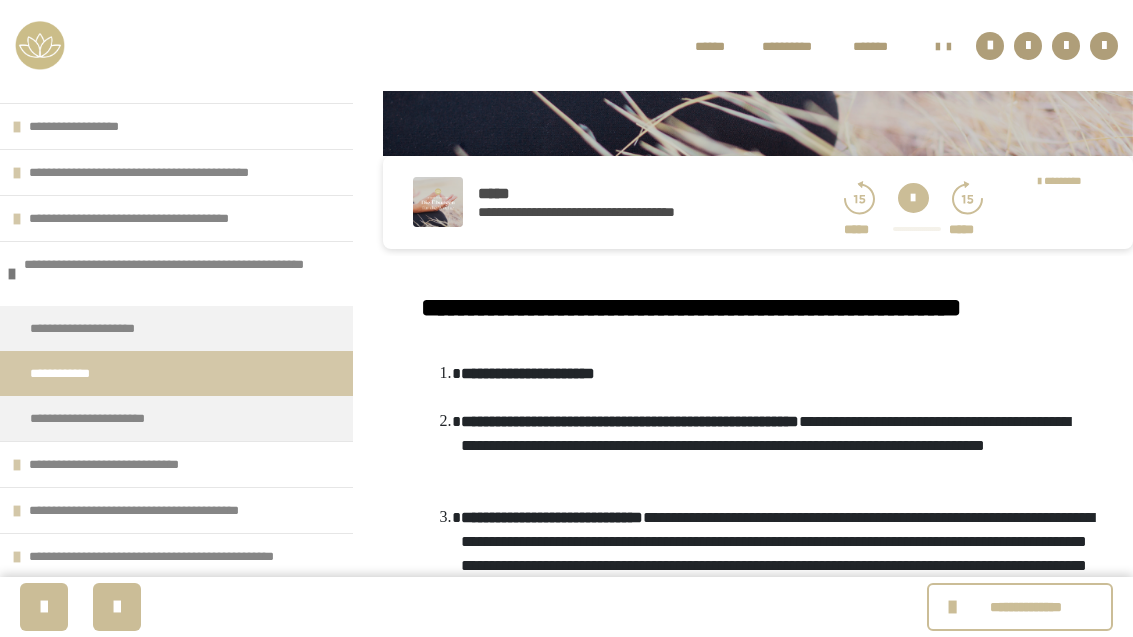 click on "***** * **" at bounding box center [1063, 180] 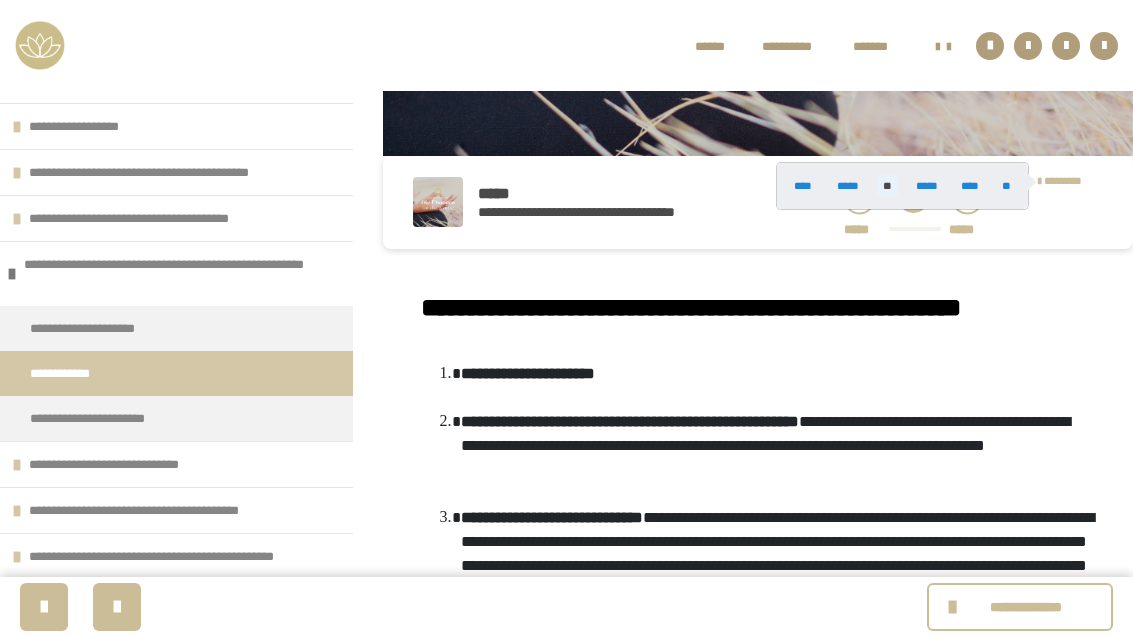 click on "*****" at bounding box center [926, 186] 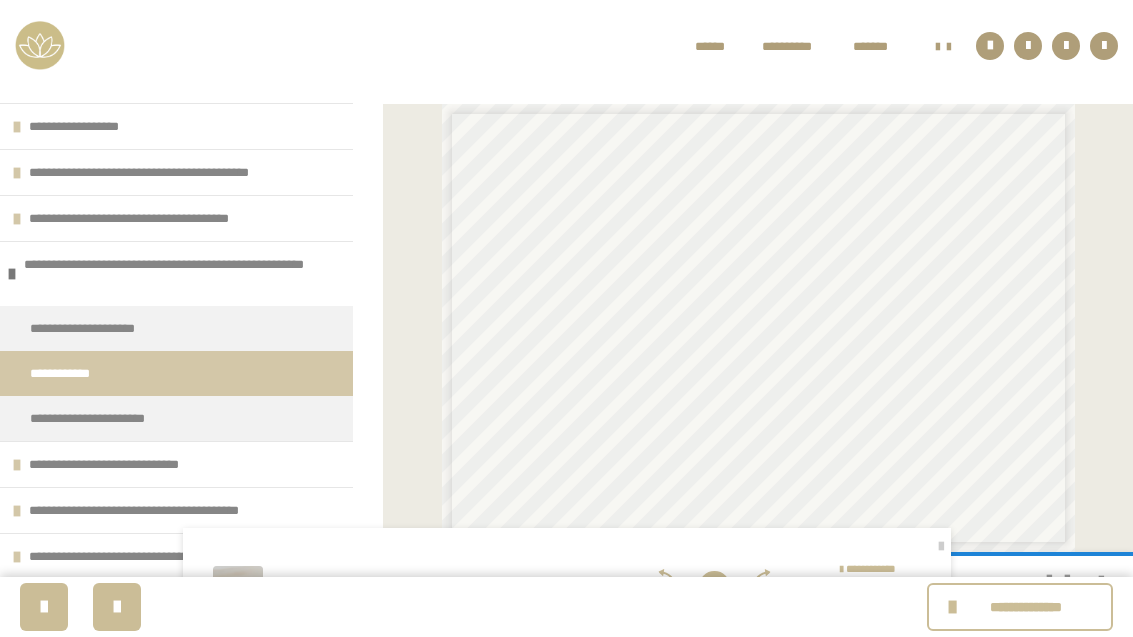 scroll, scrollTop: 1729, scrollLeft: 0, axis: vertical 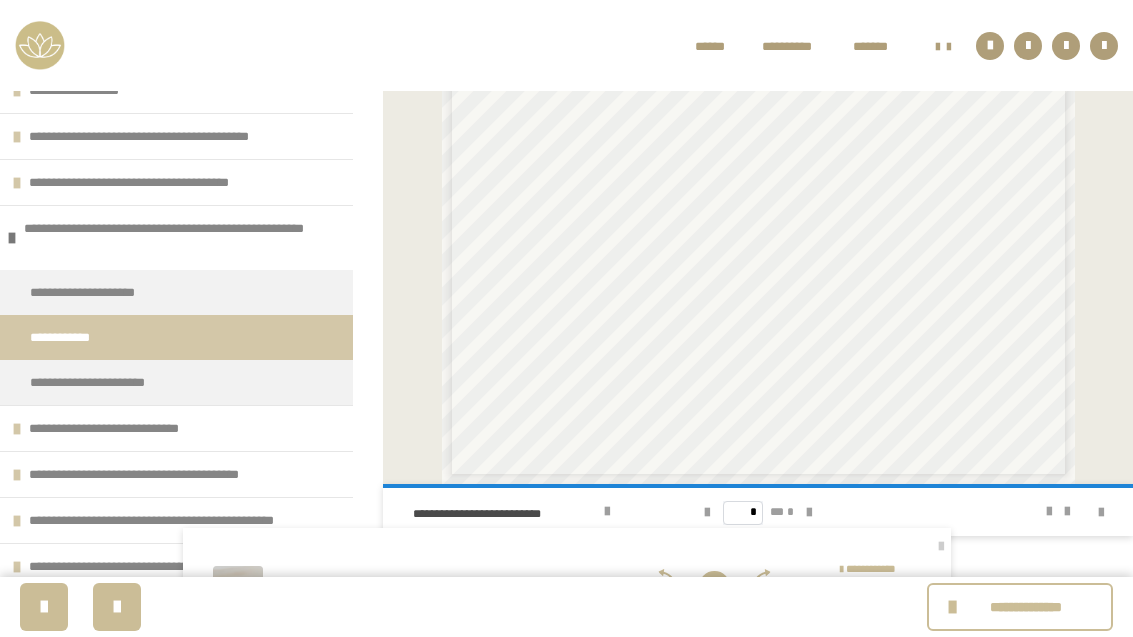 click at bounding box center [117, 607] 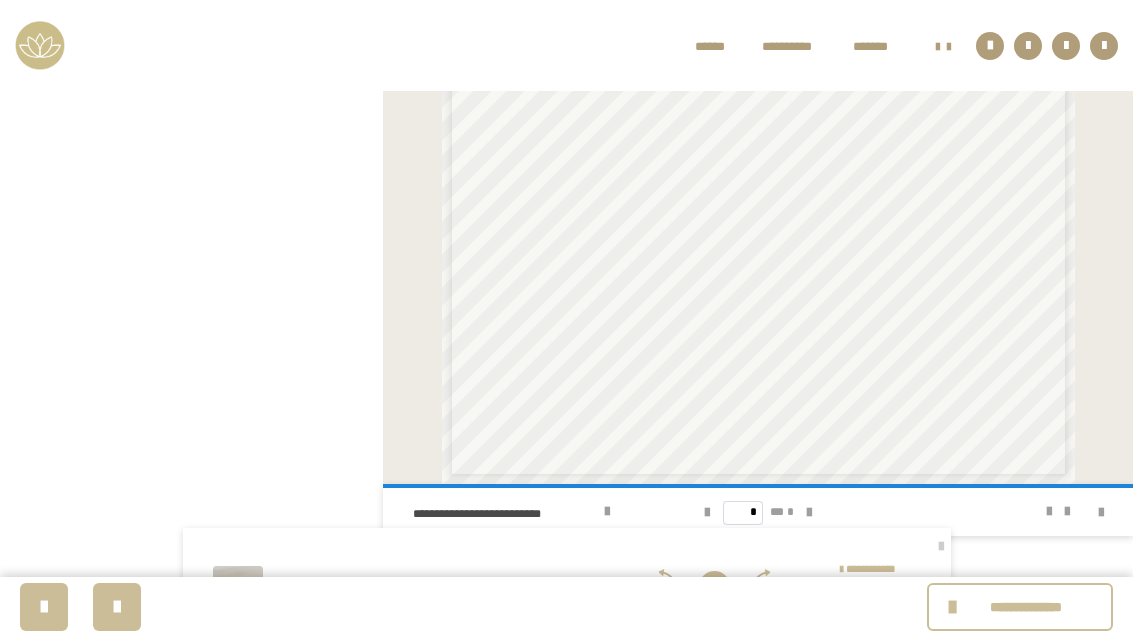 scroll, scrollTop: 0, scrollLeft: 0, axis: both 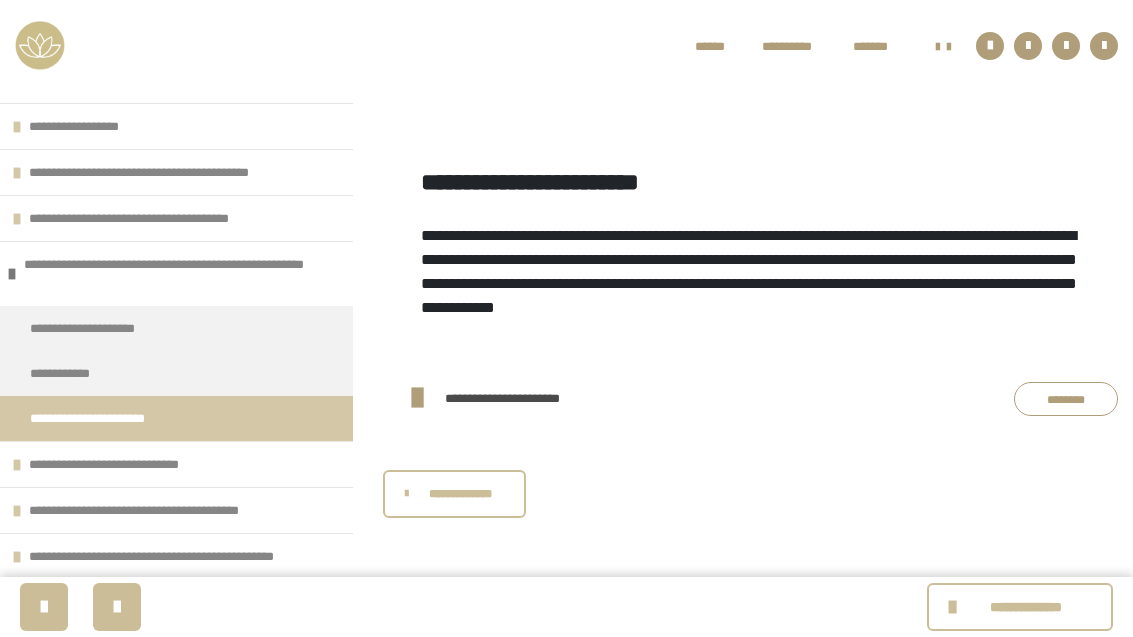 click on "**********" at bounding box center [461, 494] 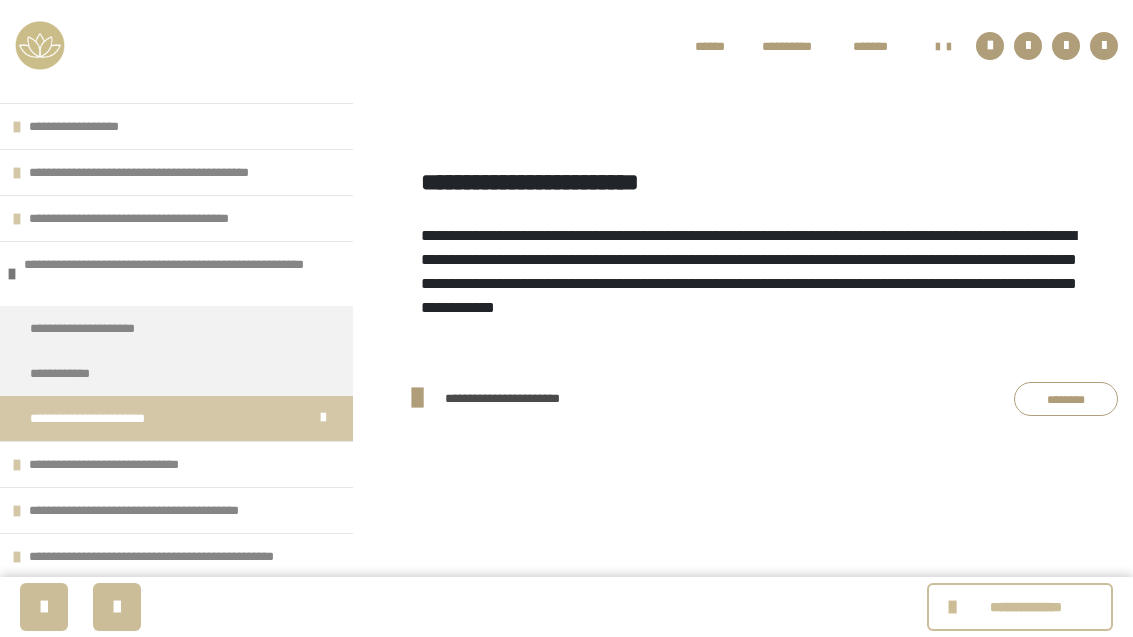 click on "**********" at bounding box center (176, 218) 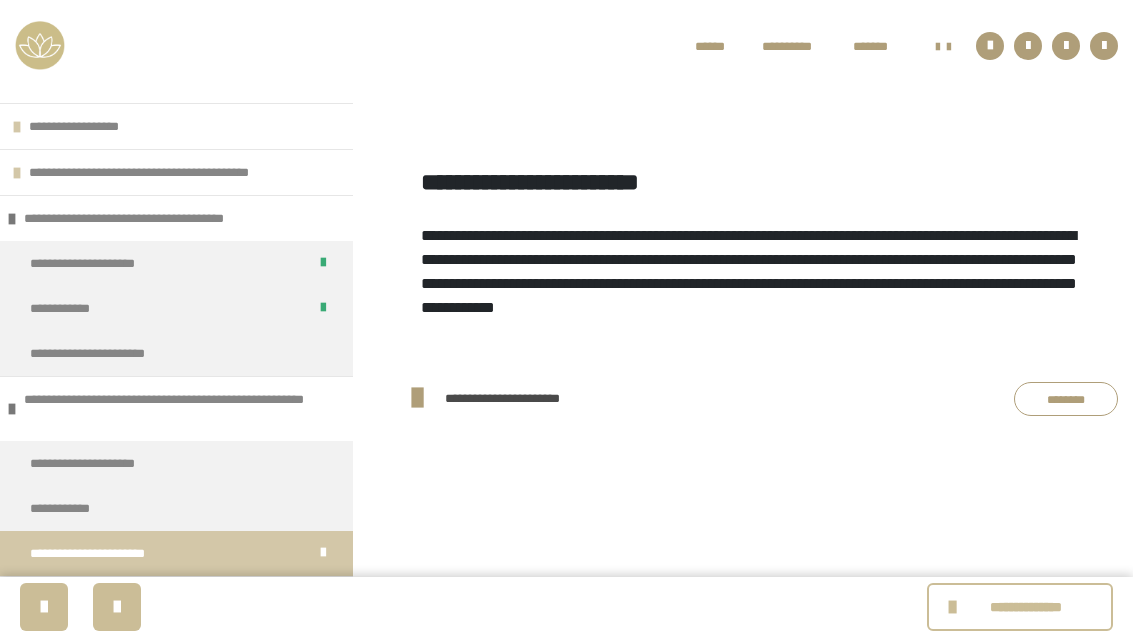 click on "**********" at bounding box center (89, 463) 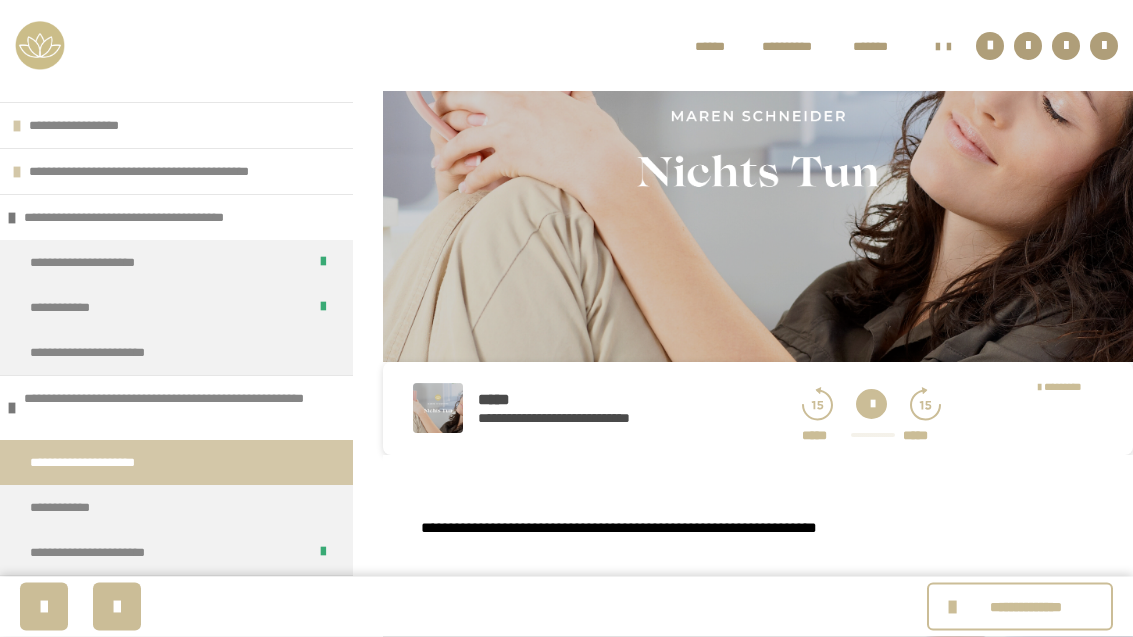 scroll, scrollTop: 5433, scrollLeft: 0, axis: vertical 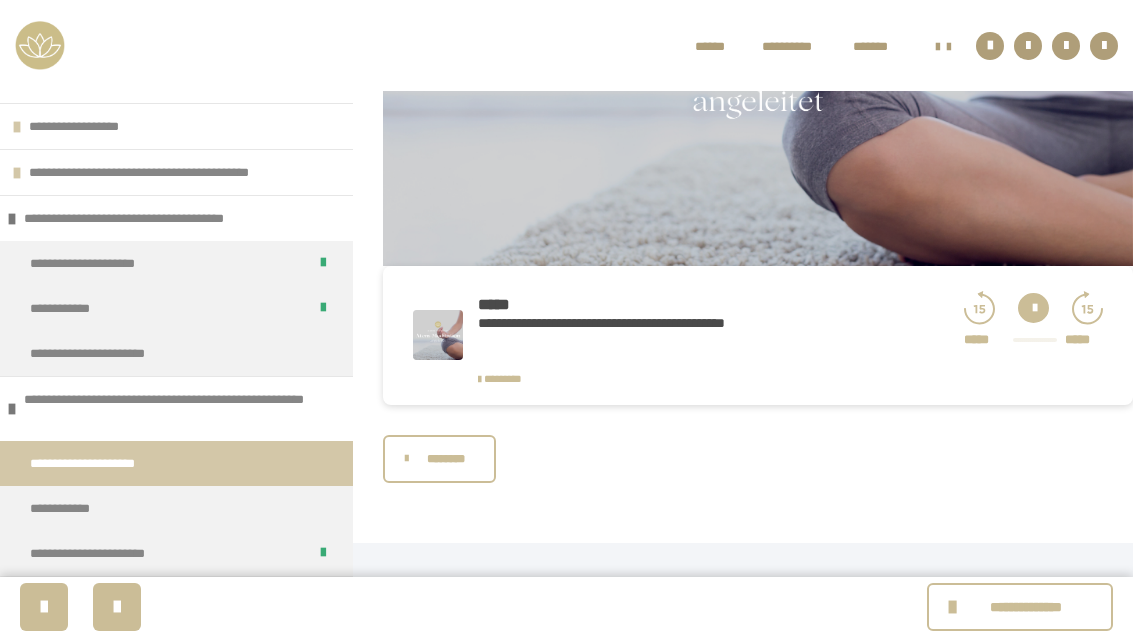 click on "********" at bounding box center (446, 459) 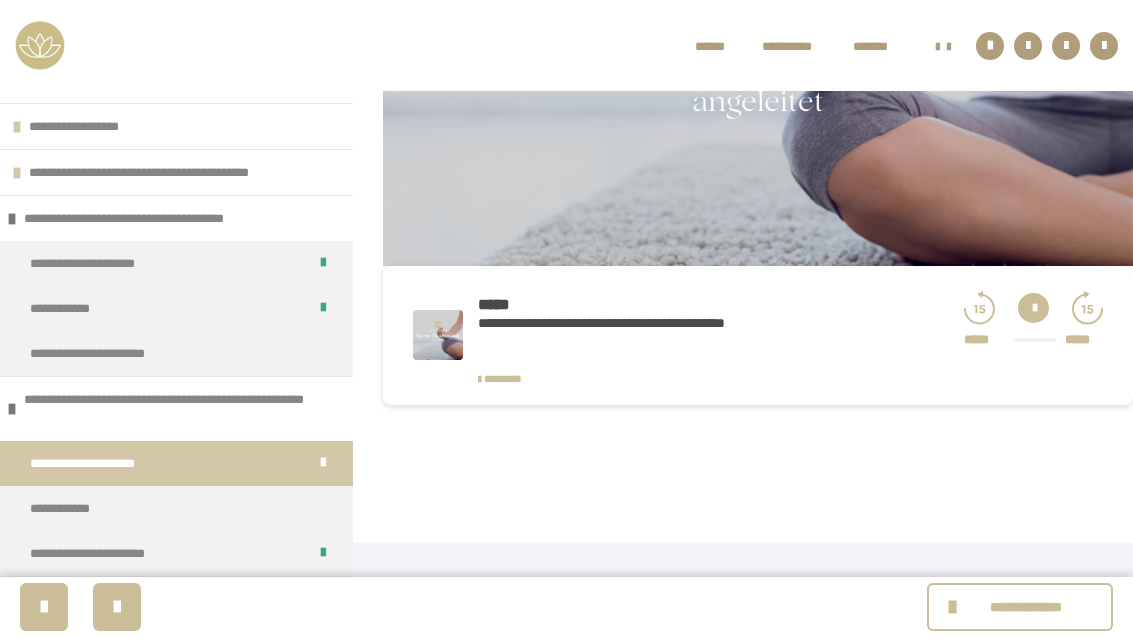 click on "**********" at bounding box center (176, 508) 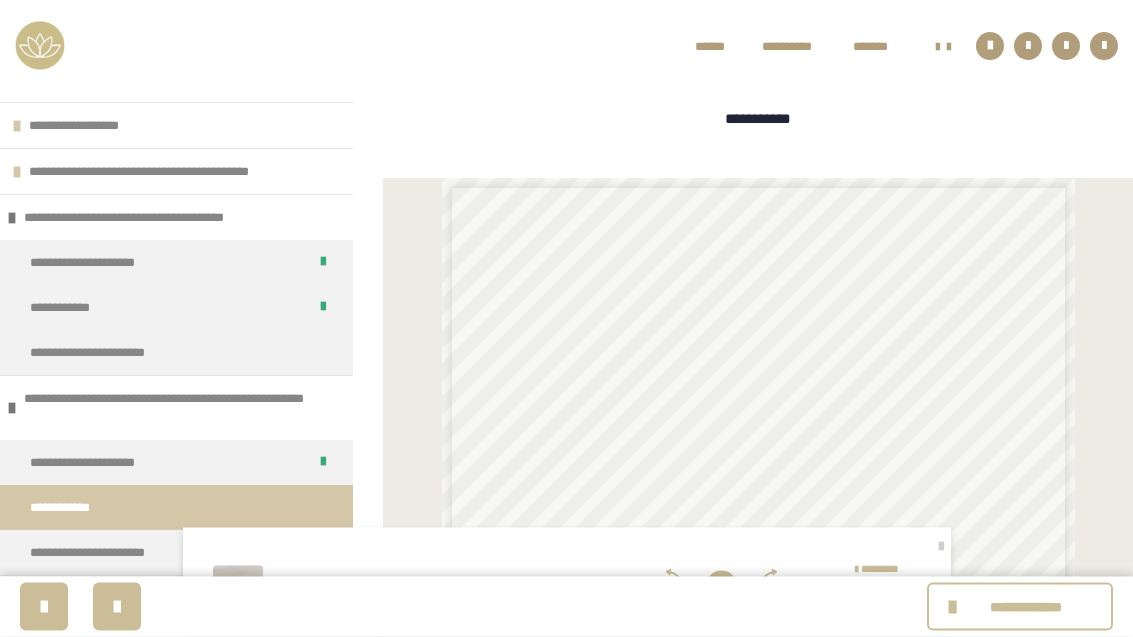scroll, scrollTop: 1729, scrollLeft: 0, axis: vertical 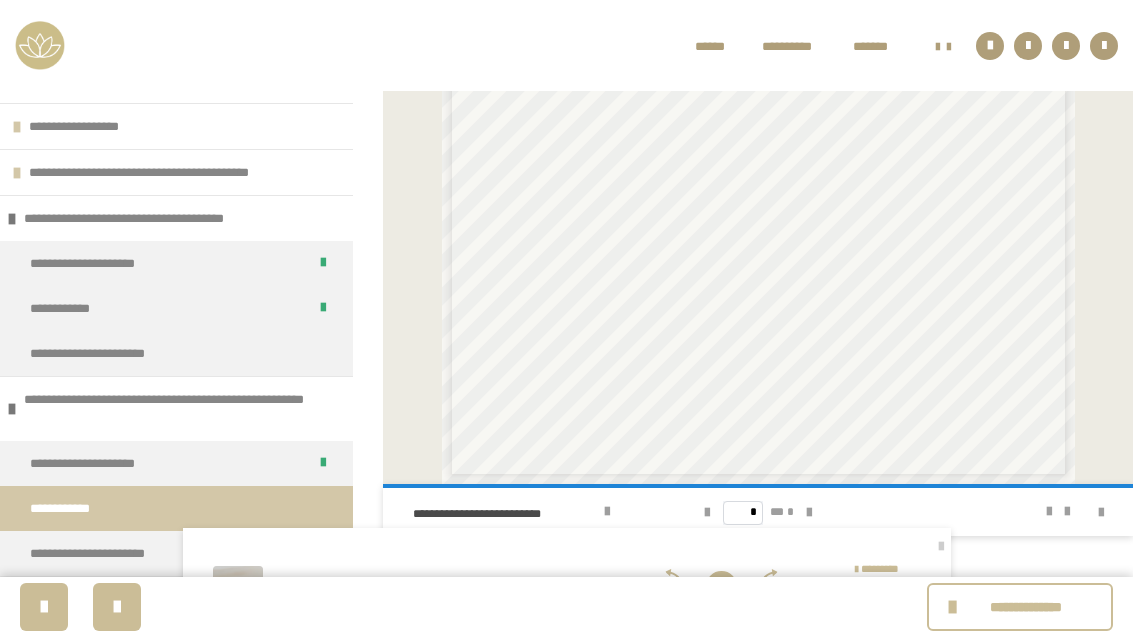click at bounding box center (941, 547) 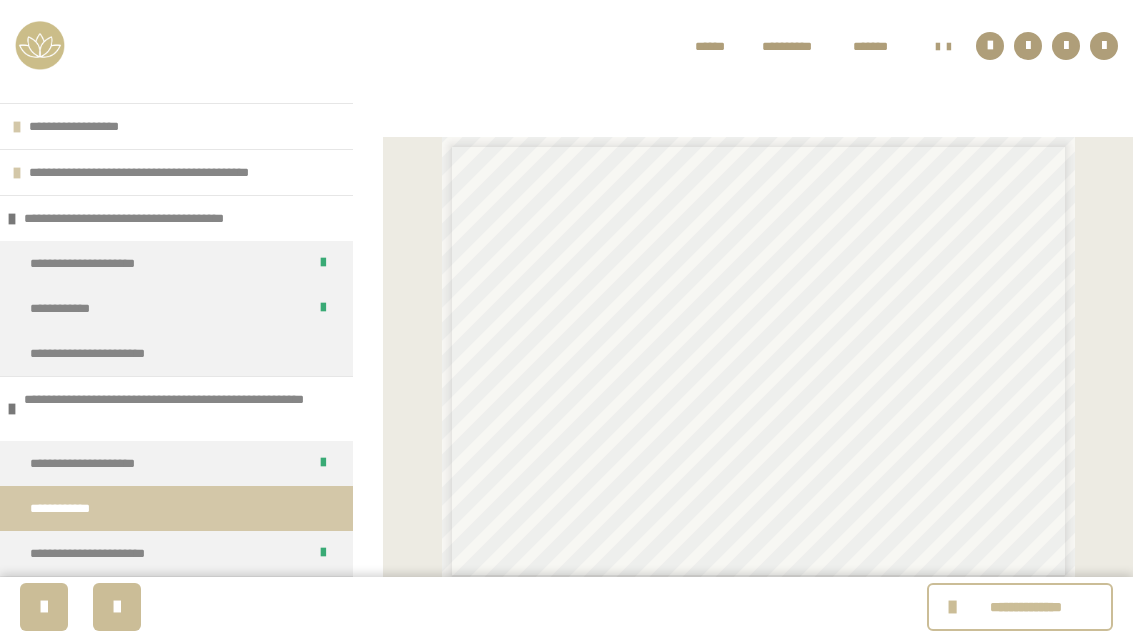 click on "**********" at bounding box center [176, 463] 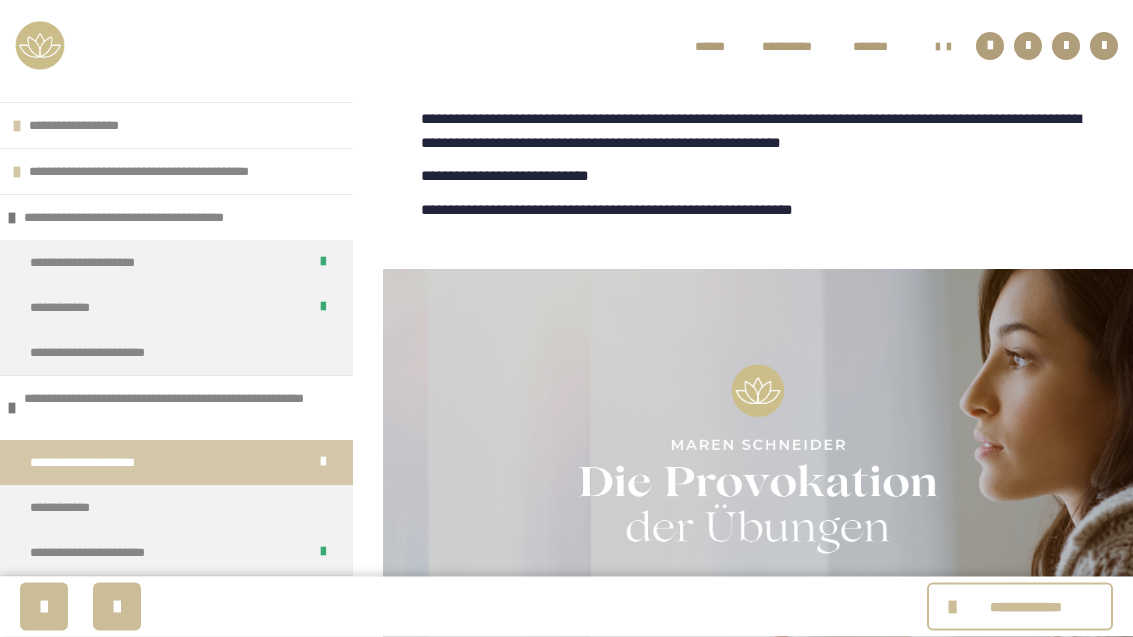 scroll, scrollTop: 711, scrollLeft: 0, axis: vertical 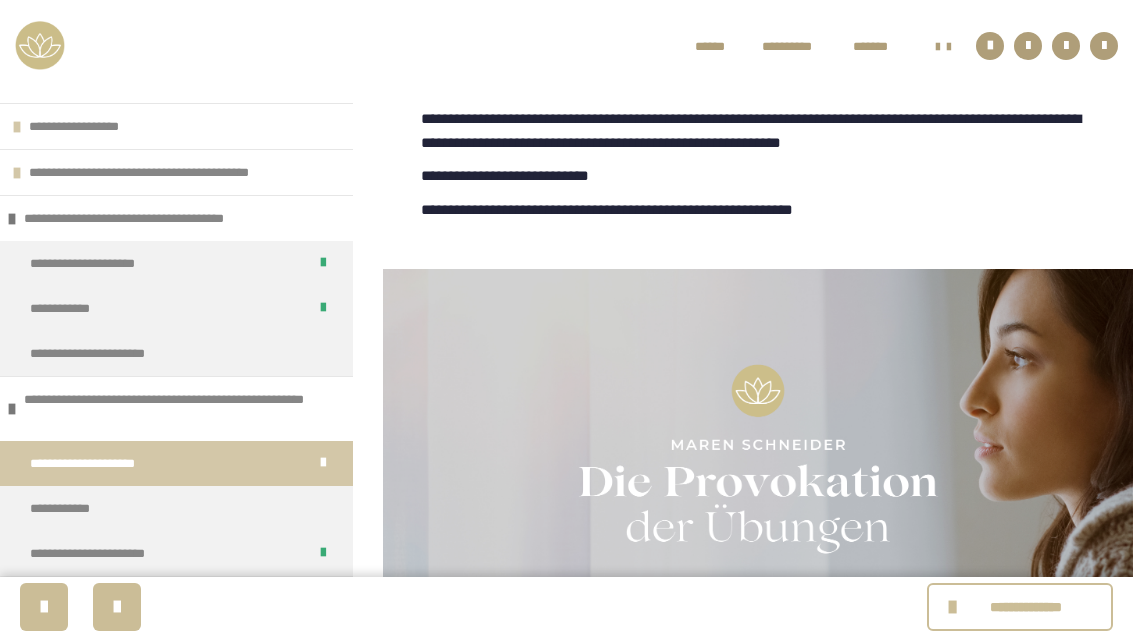 click on "**********" at bounding box center [71, 508] 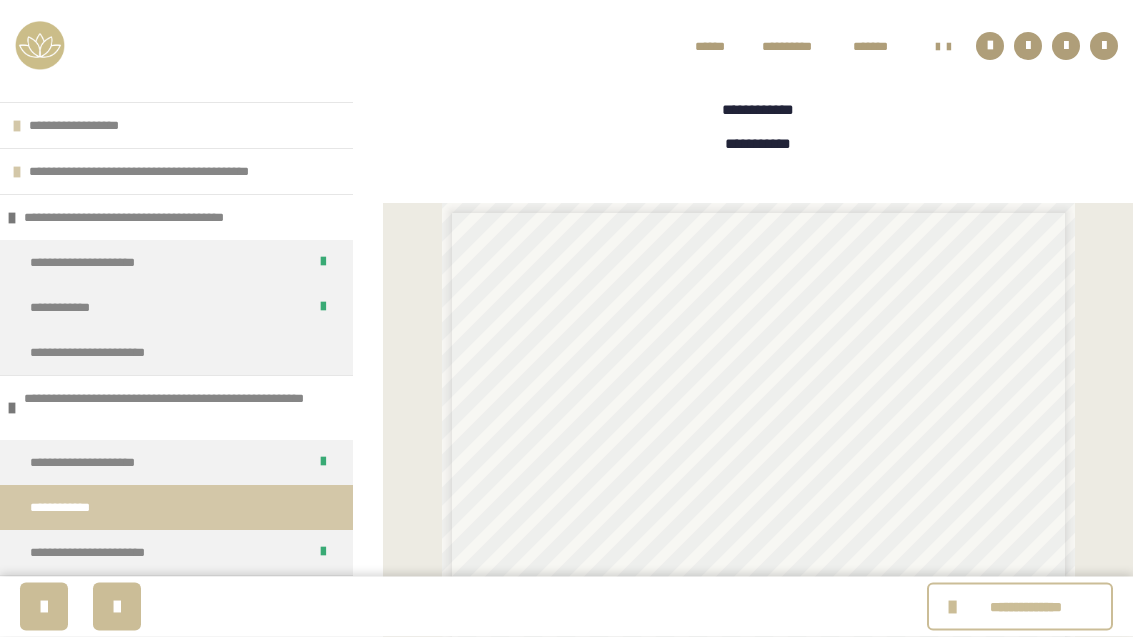 scroll, scrollTop: 1830, scrollLeft: 0, axis: vertical 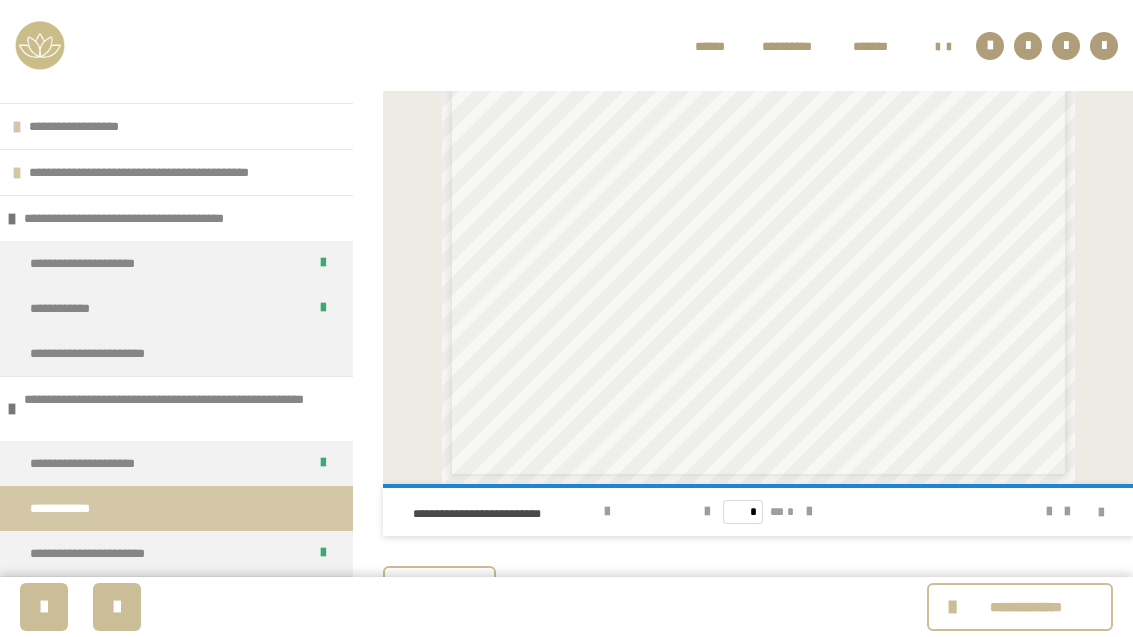 click on "********" at bounding box center [446, 590] 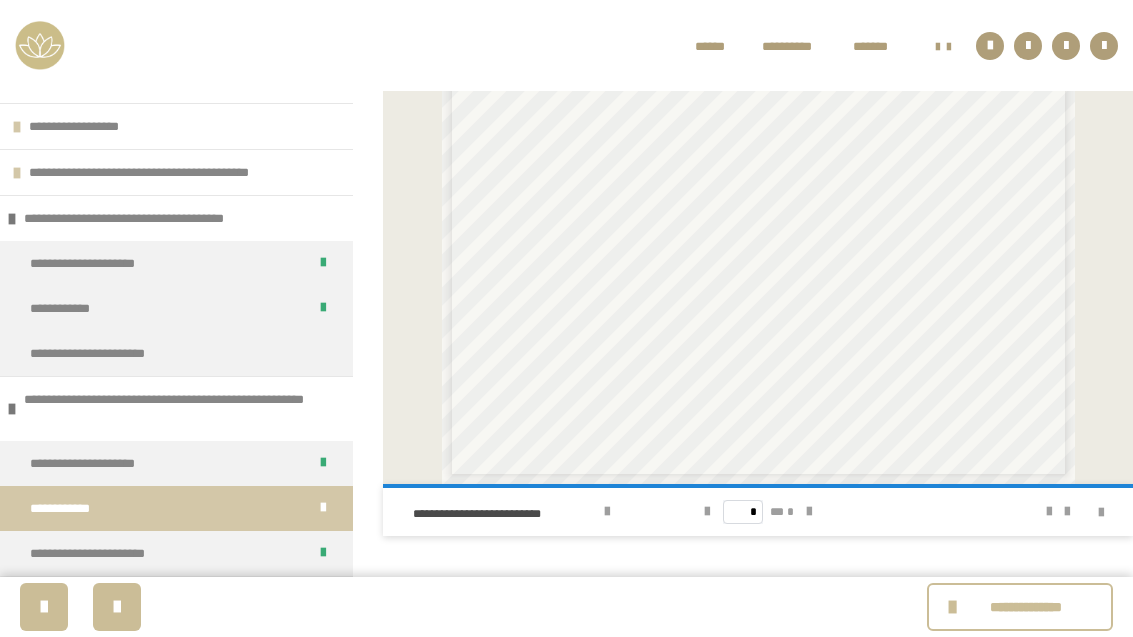 click on "**********" at bounding box center (176, 172) 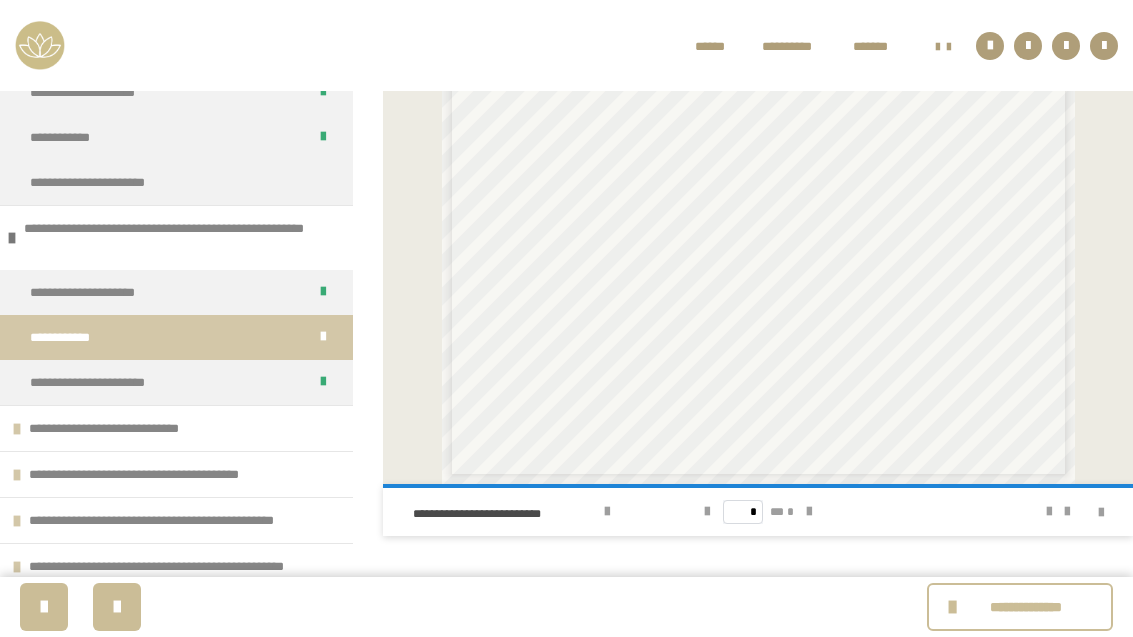 scroll, scrollTop: 306, scrollLeft: 0, axis: vertical 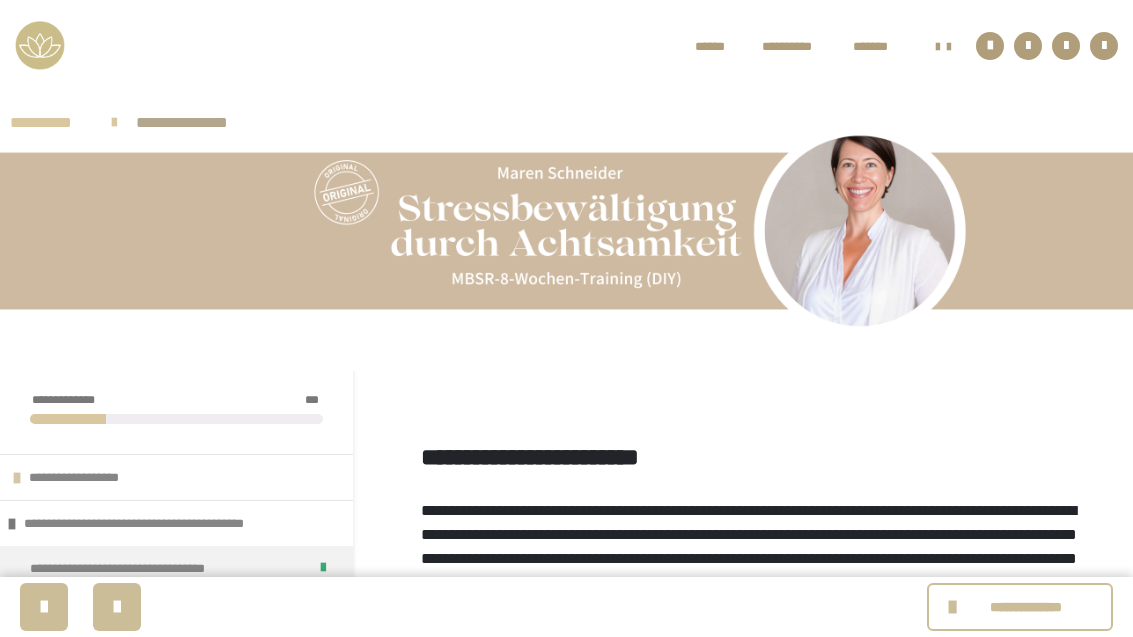 click at bounding box center [117, 607] 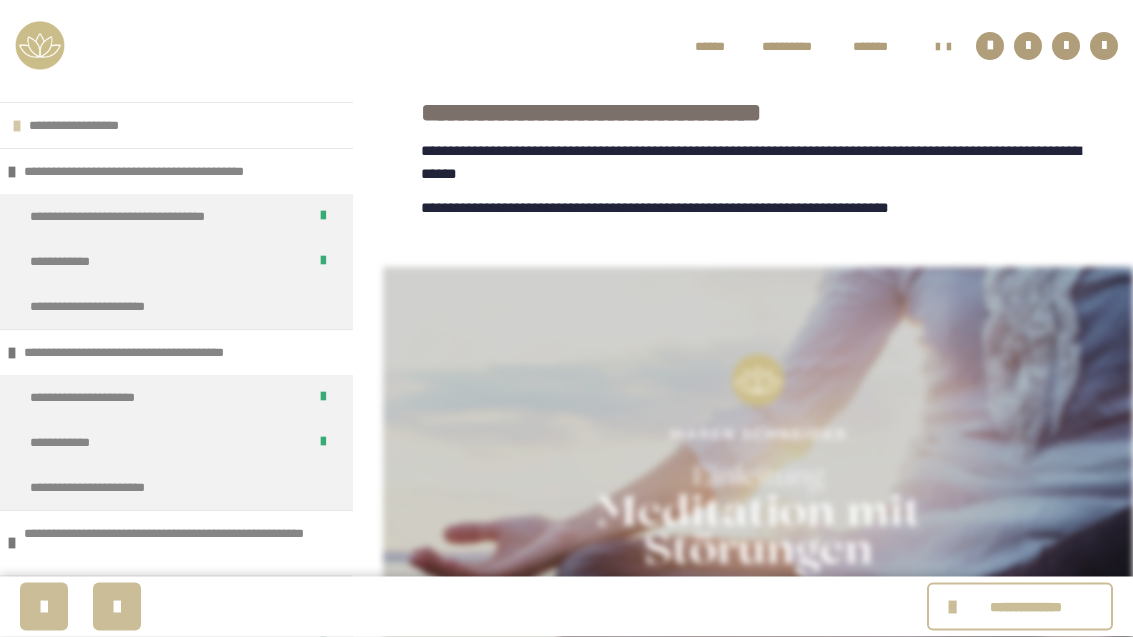 scroll, scrollTop: 739, scrollLeft: 0, axis: vertical 